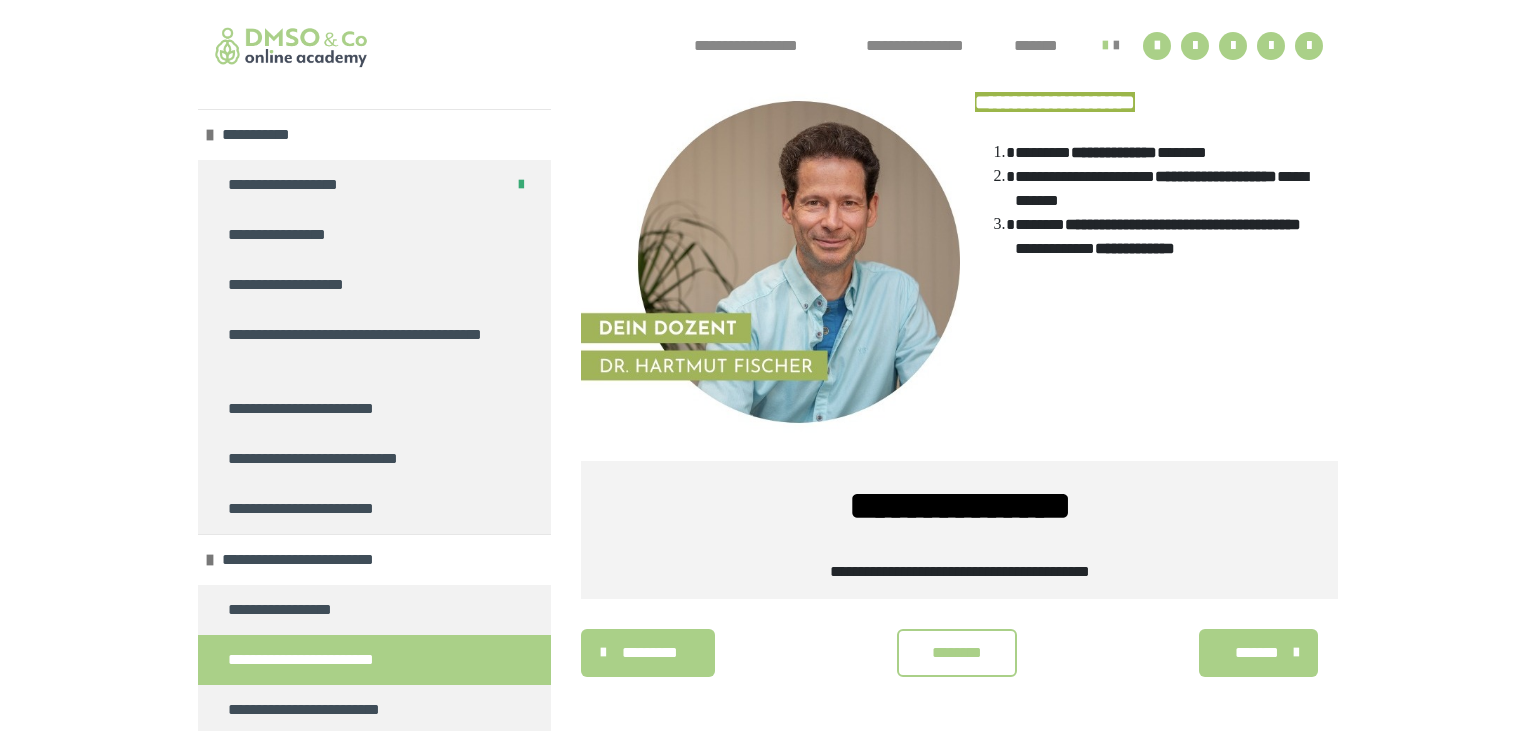 scroll, scrollTop: 1402, scrollLeft: 0, axis: vertical 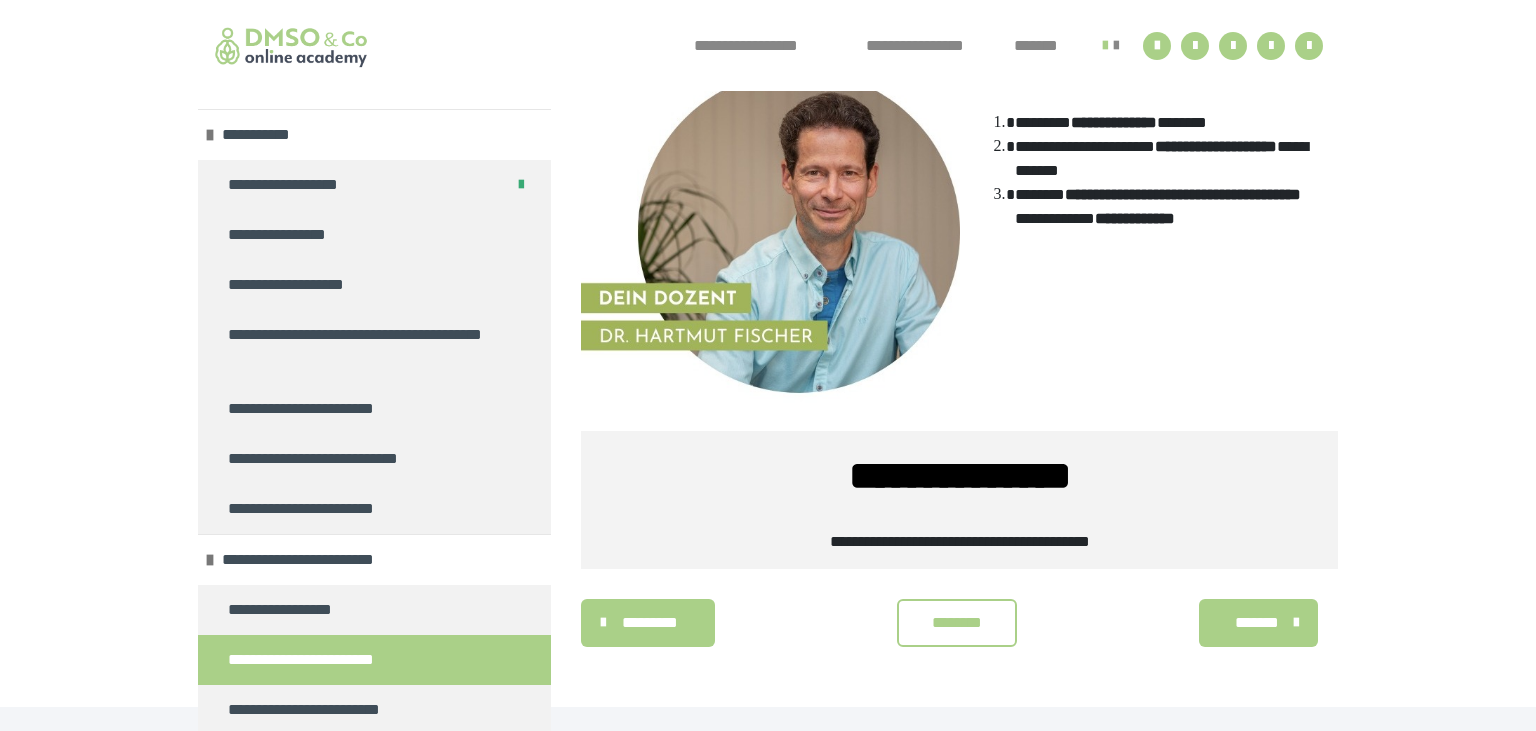 click on "*******" at bounding box center [1256, 623] 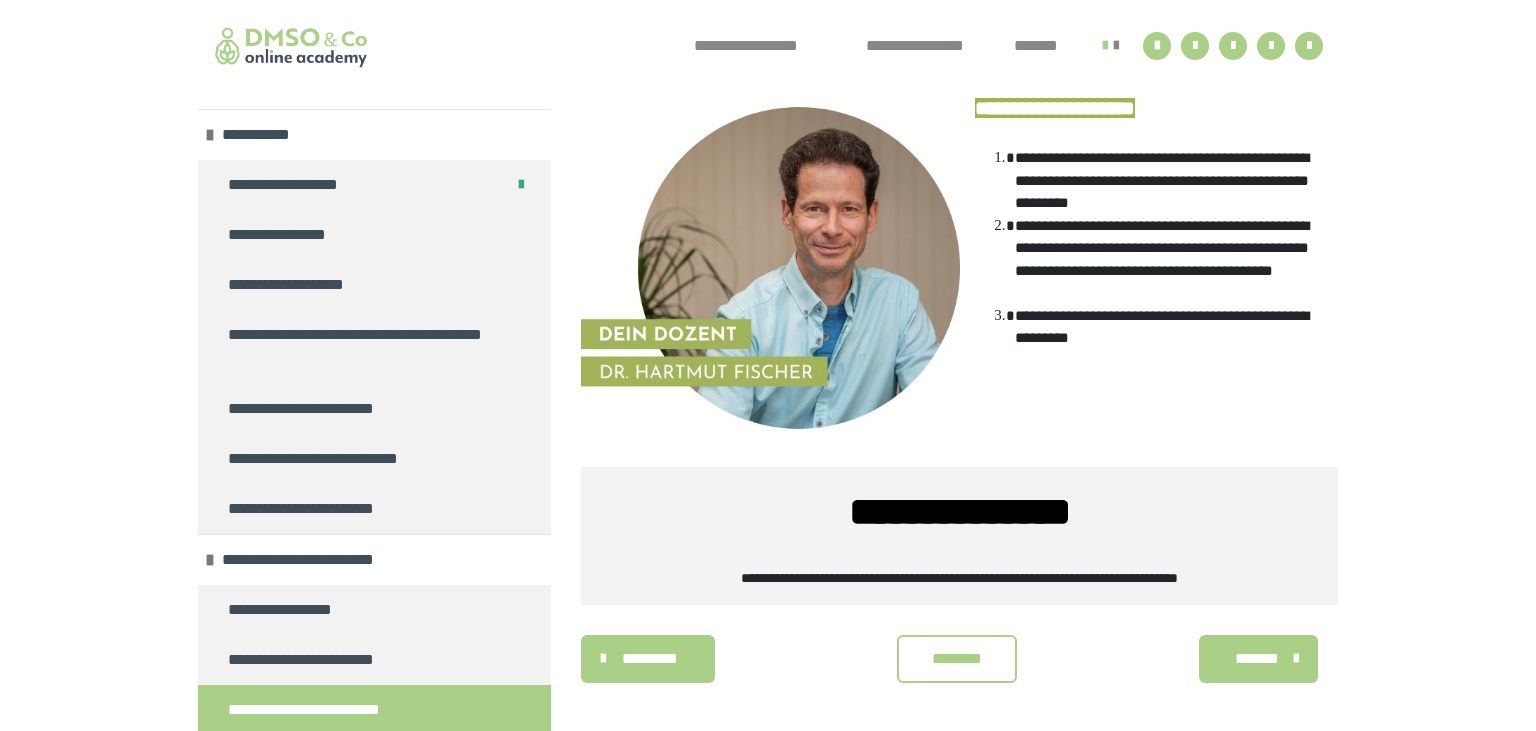 scroll, scrollTop: 1351, scrollLeft: 0, axis: vertical 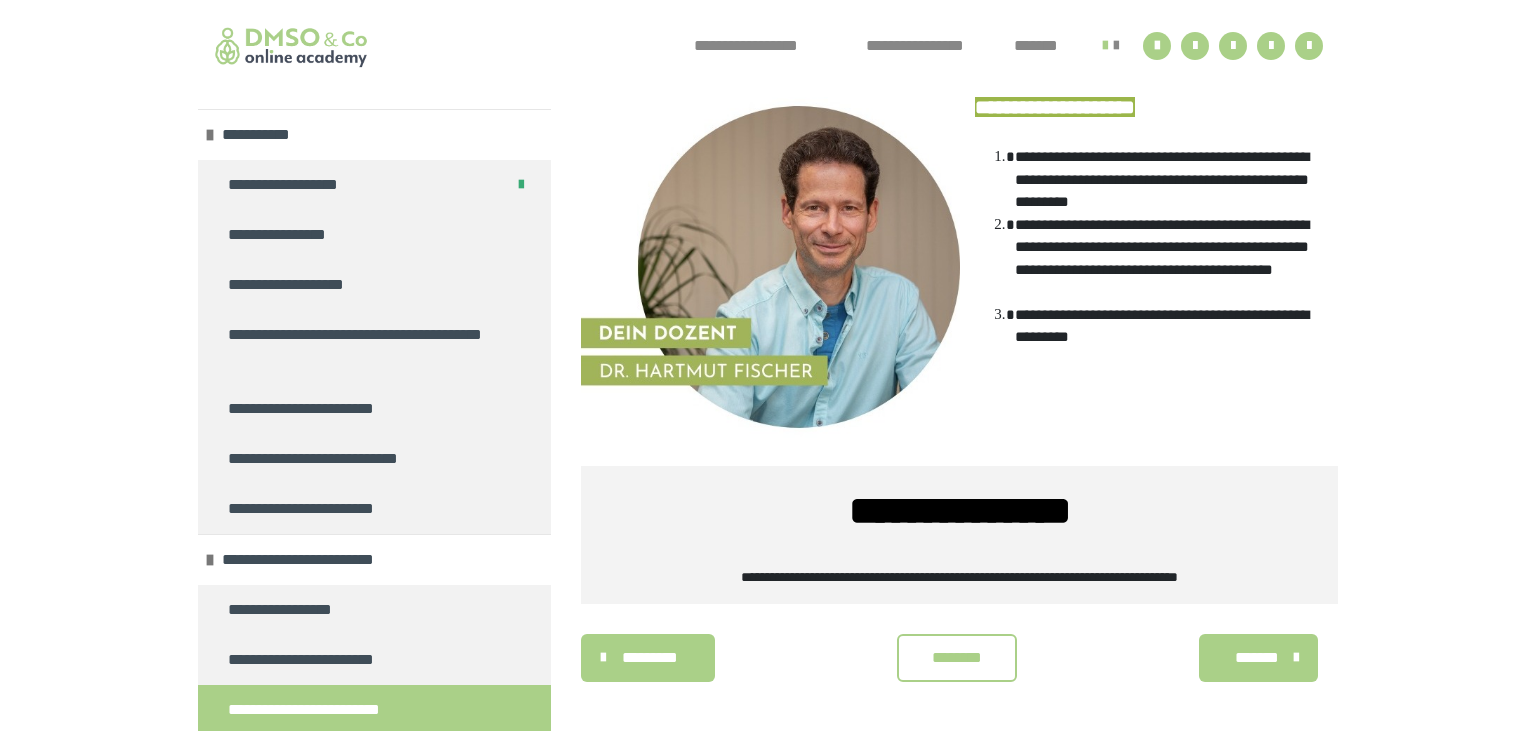 click on "*******" at bounding box center (1256, 658) 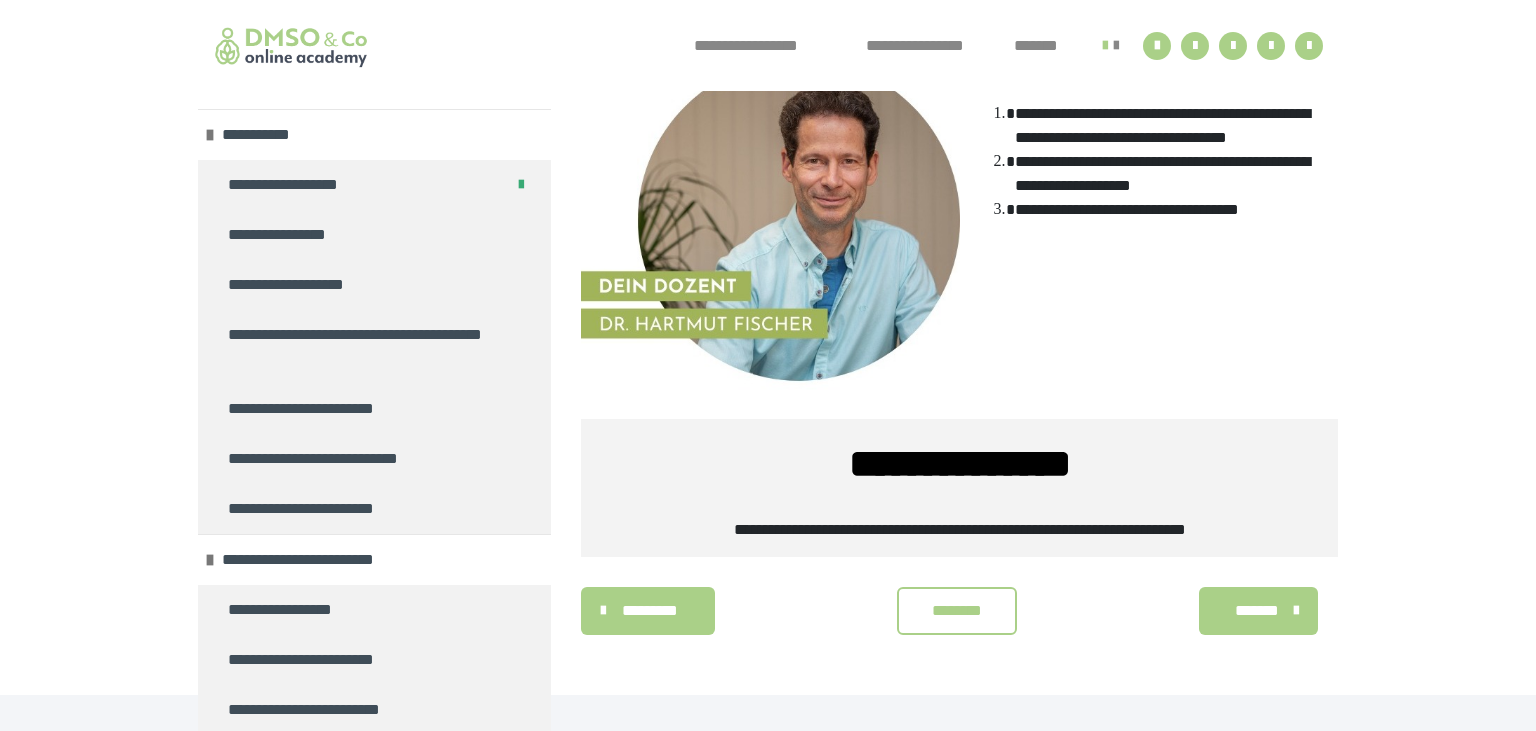 scroll, scrollTop: 1434, scrollLeft: 0, axis: vertical 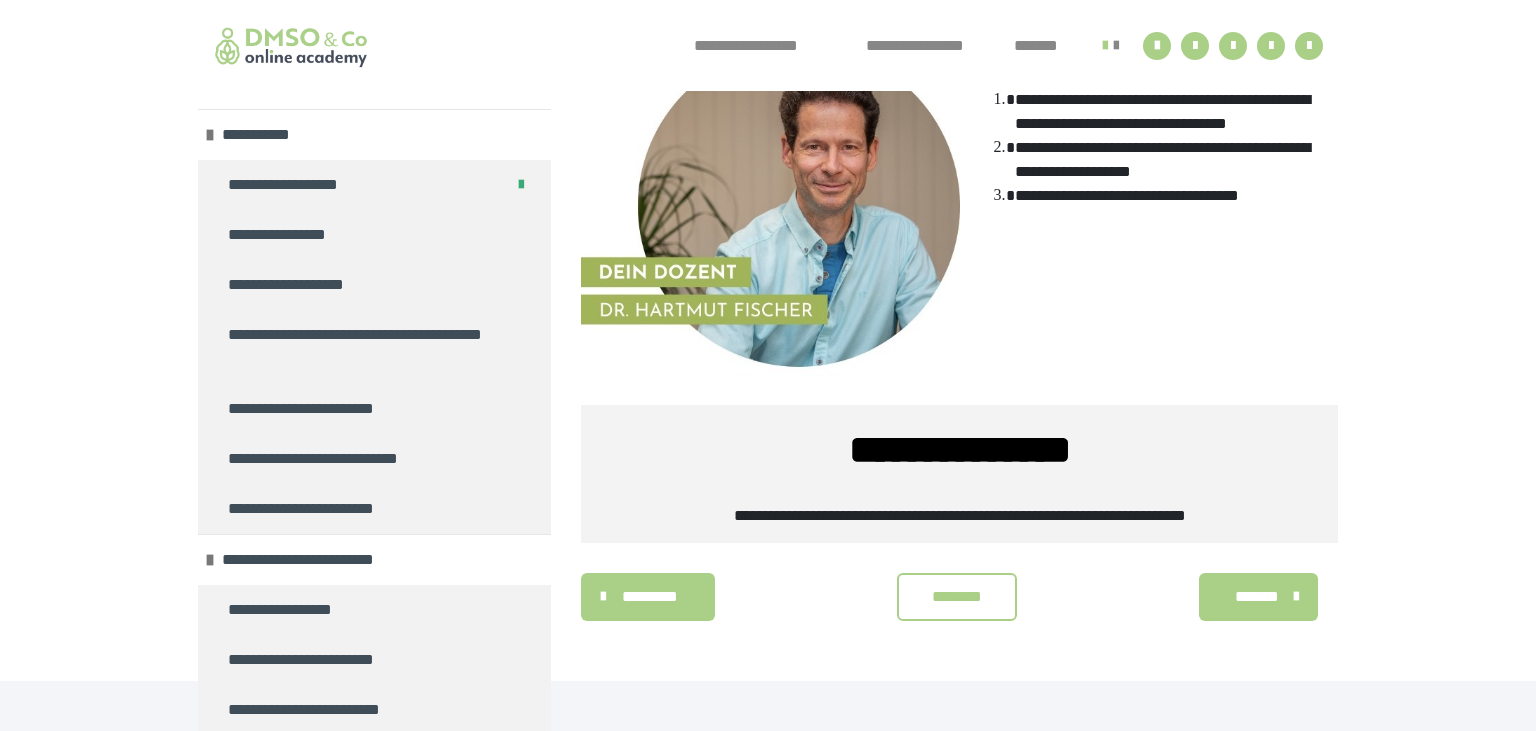 click on "*******" at bounding box center (1256, 597) 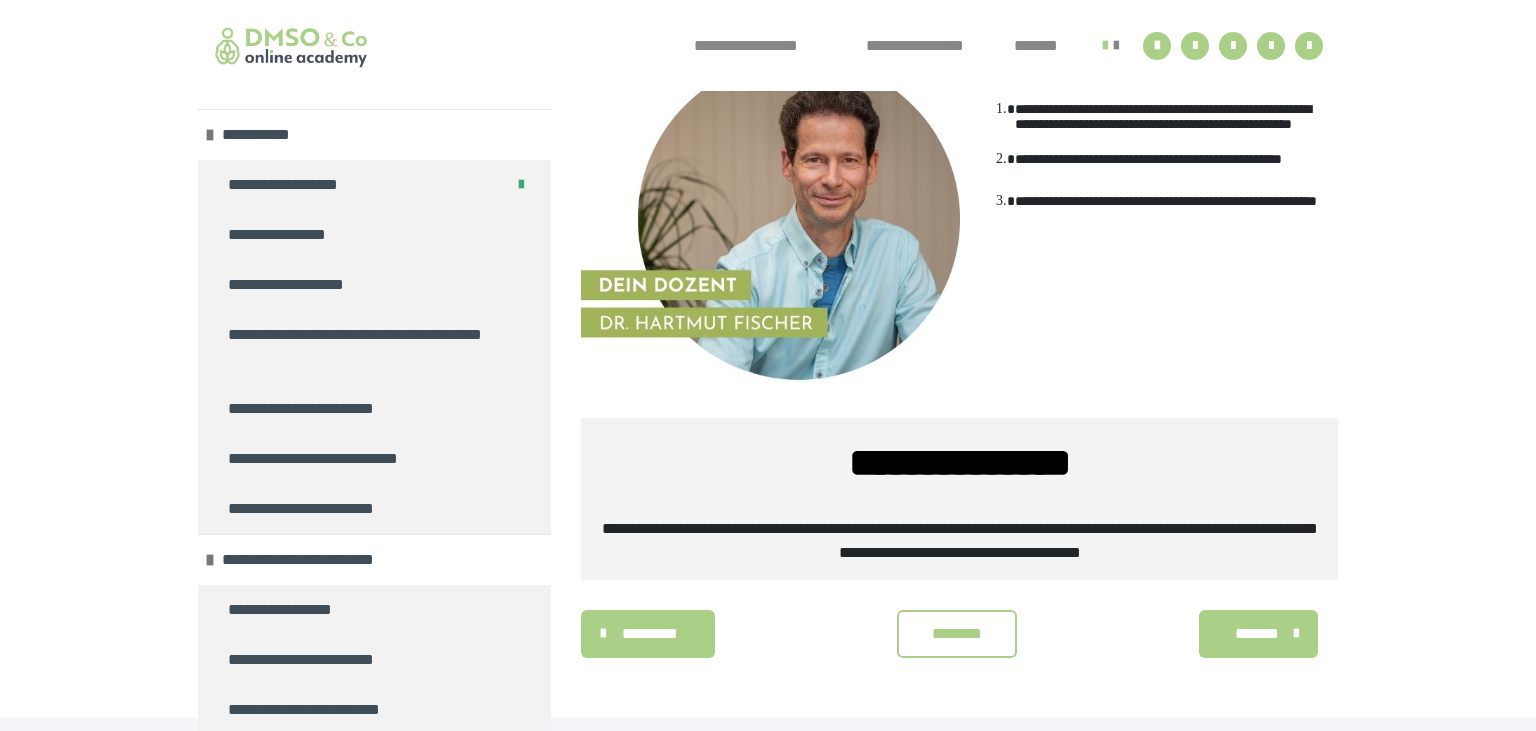 scroll, scrollTop: 1460, scrollLeft: 0, axis: vertical 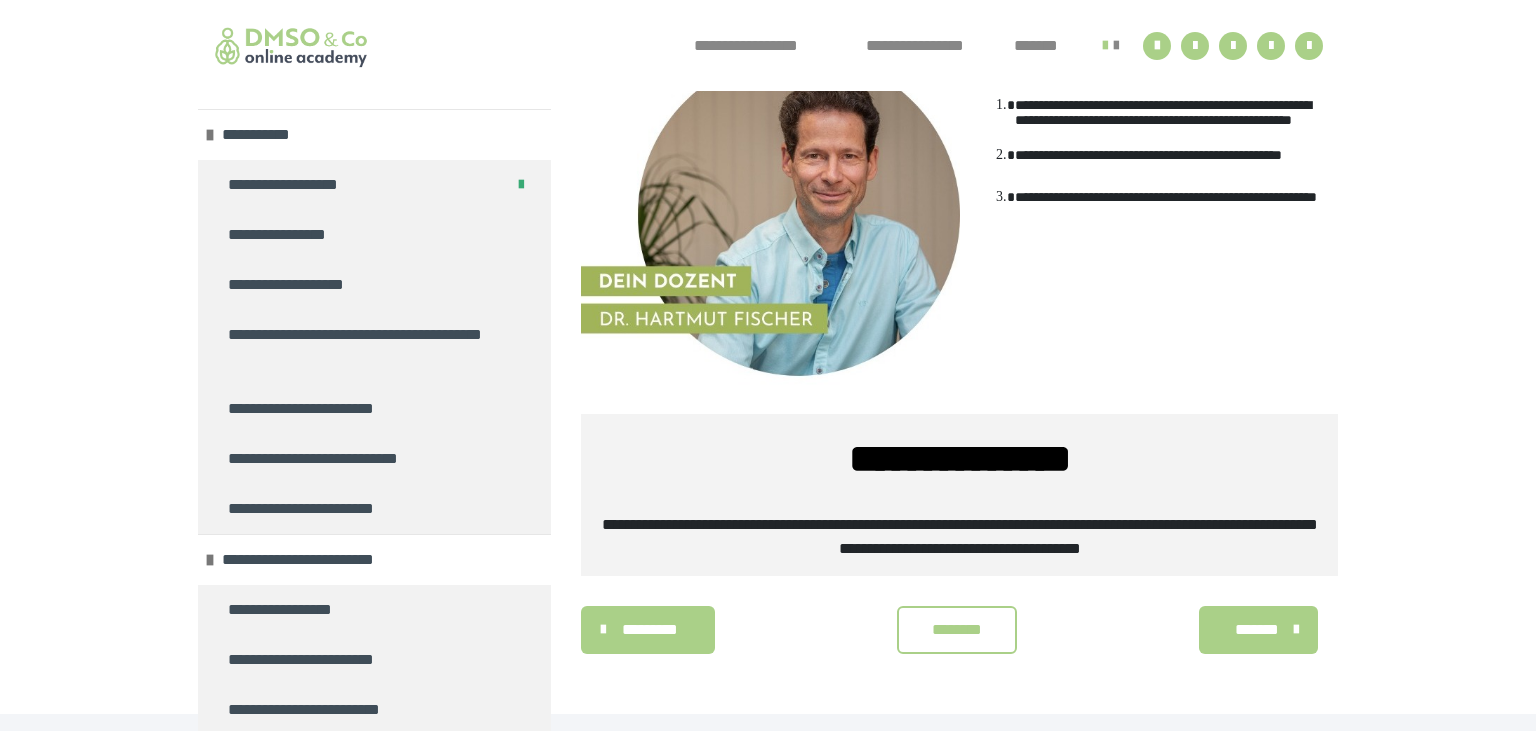 click on "*******" at bounding box center [1256, 630] 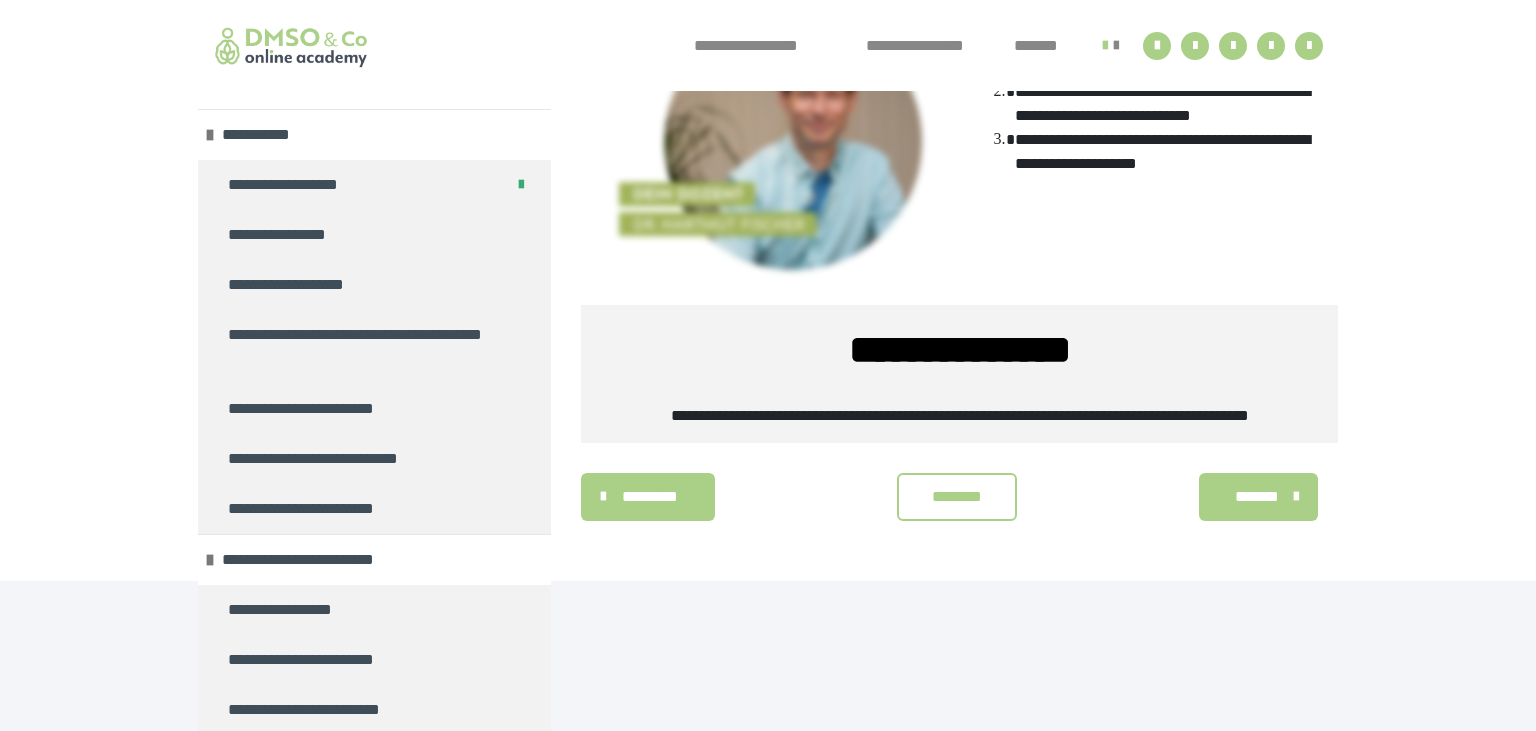 scroll, scrollTop: 1248, scrollLeft: 0, axis: vertical 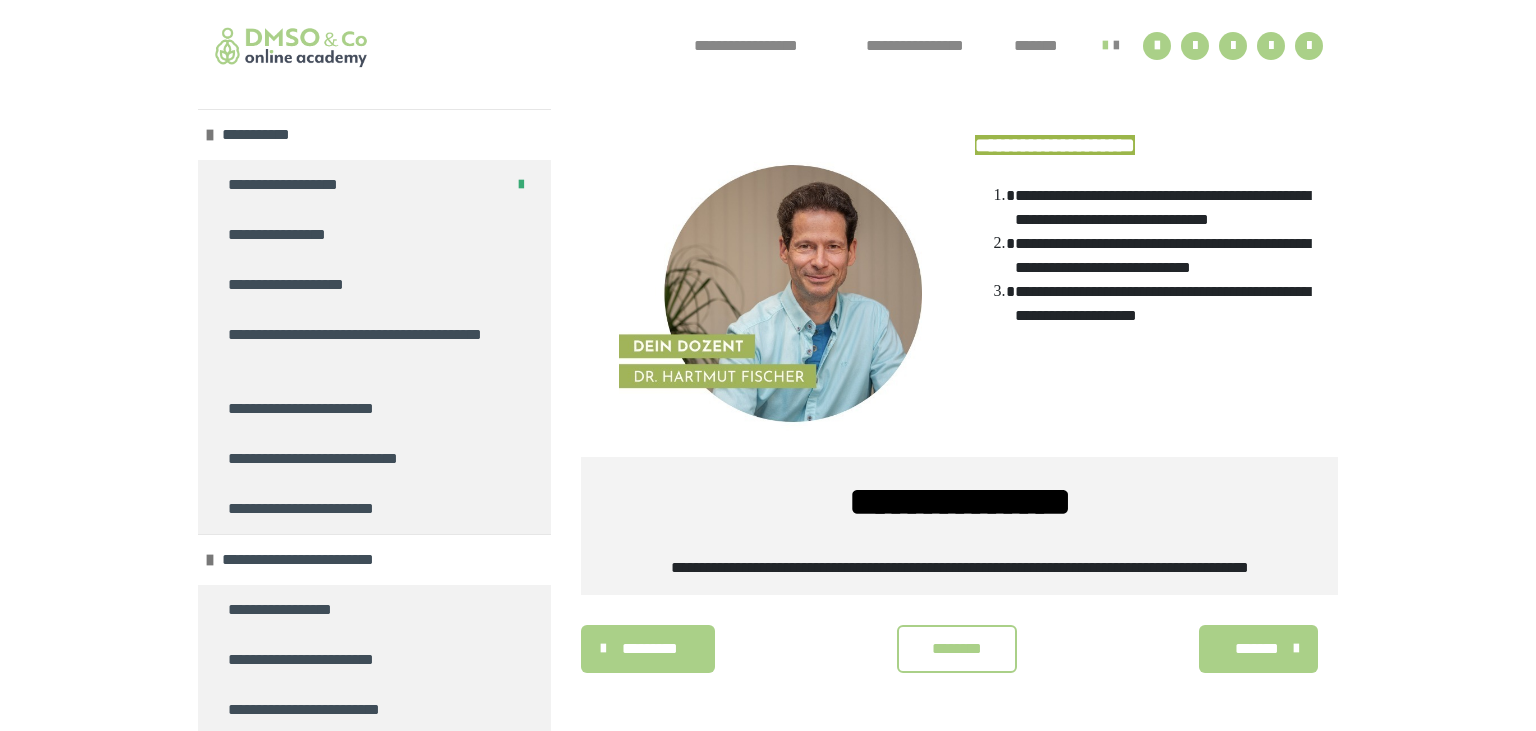 click on "**********" at bounding box center [1149, 286] 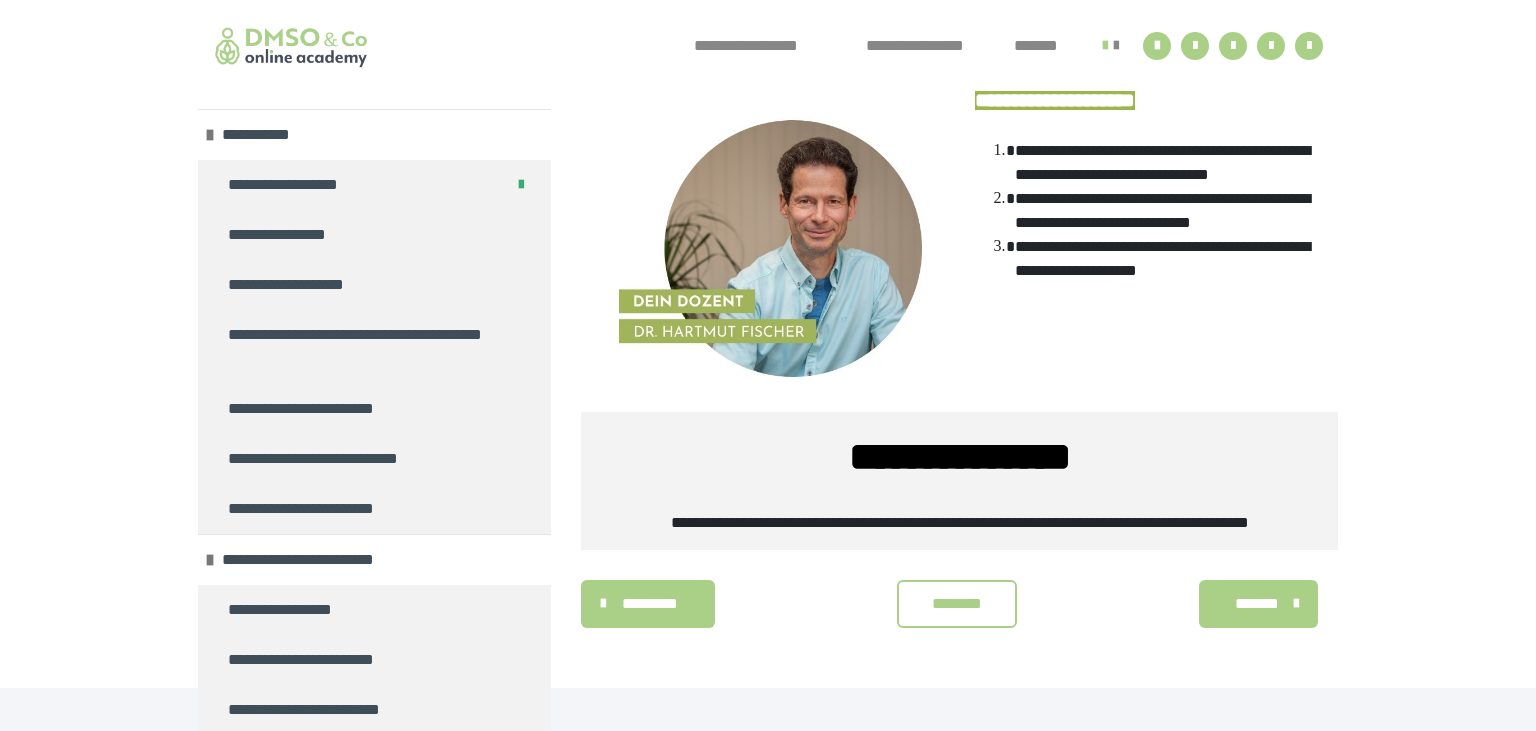 scroll, scrollTop: 1296, scrollLeft: 0, axis: vertical 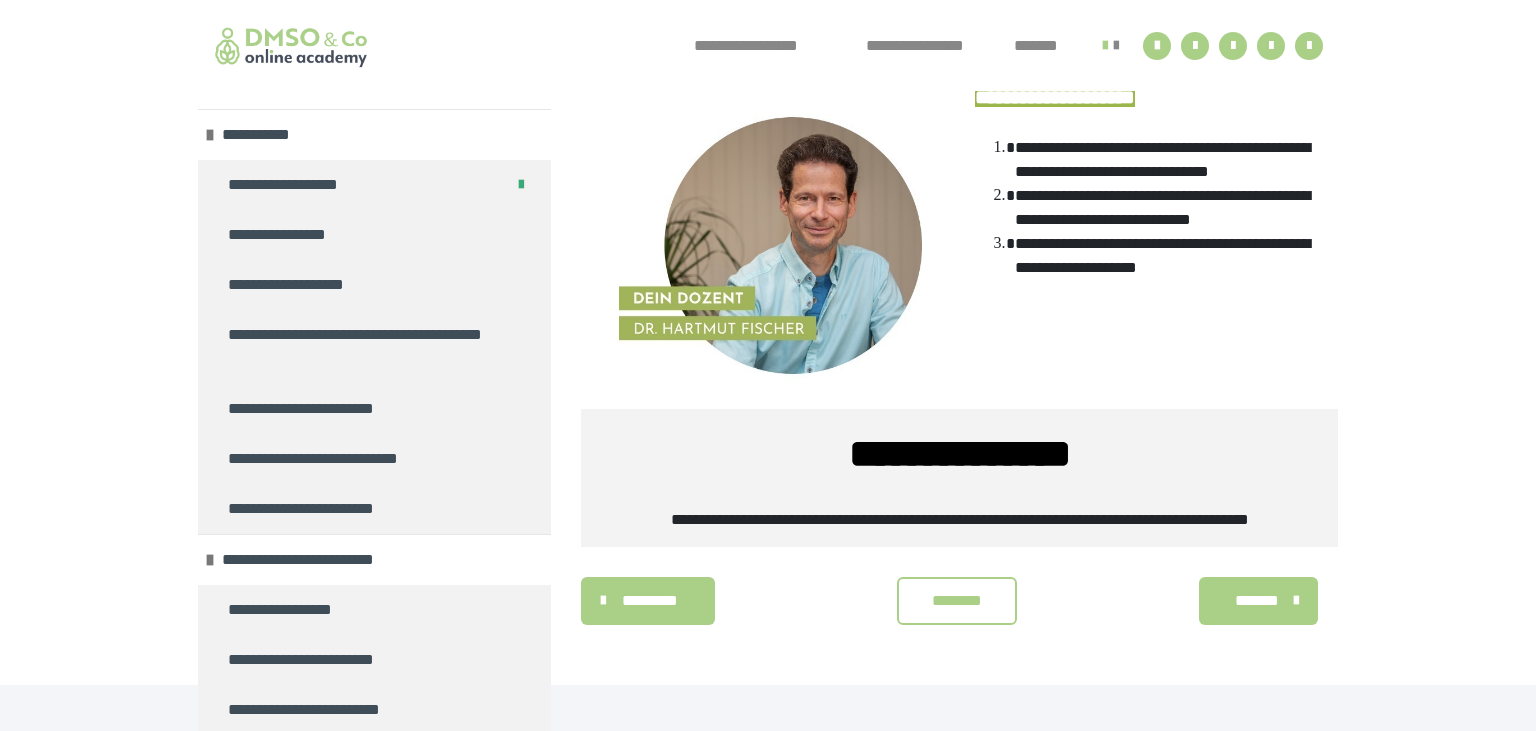 click on "*******" at bounding box center [1256, 601] 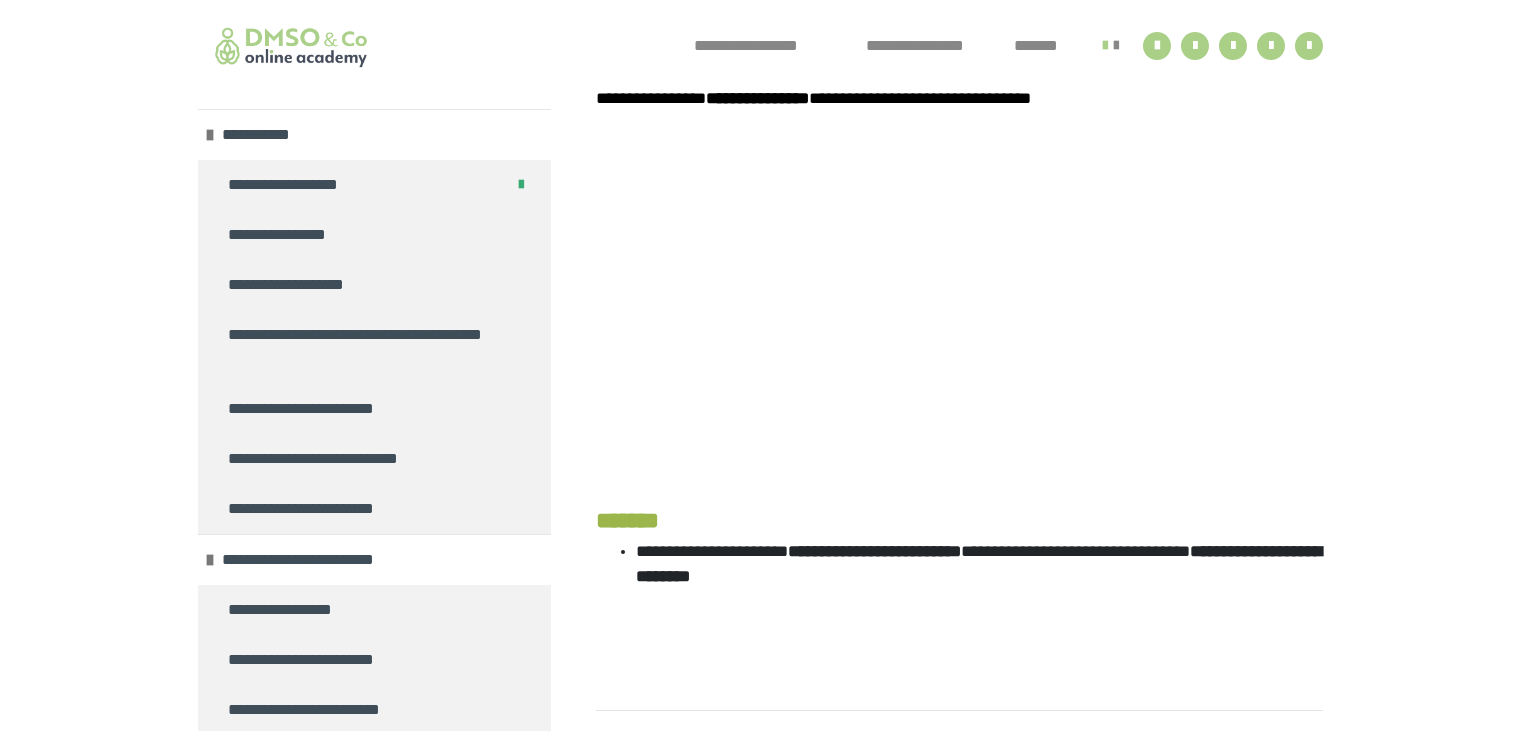 scroll, scrollTop: 600, scrollLeft: 0, axis: vertical 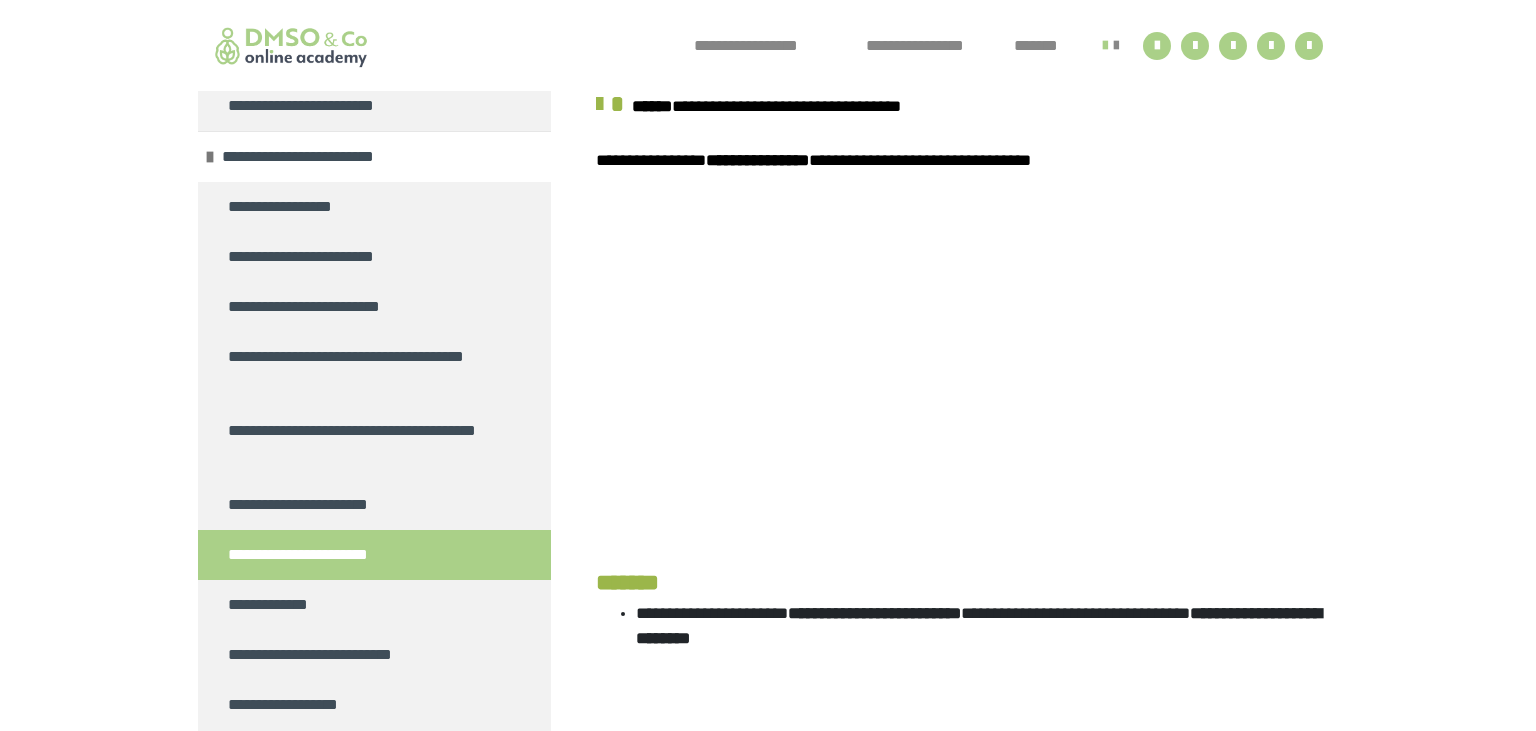 click on "**********" at bounding box center [959, 644] 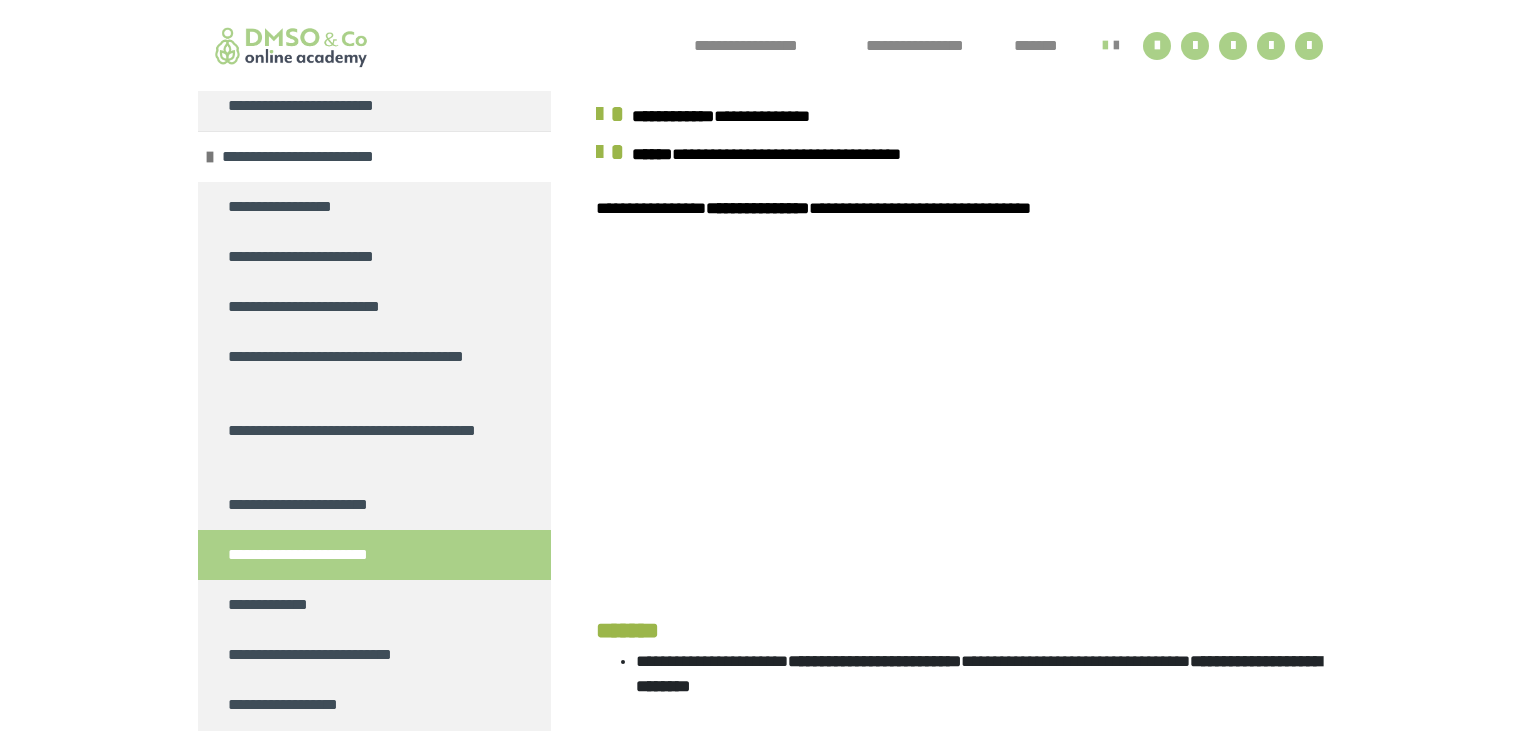 scroll, scrollTop: 492, scrollLeft: 0, axis: vertical 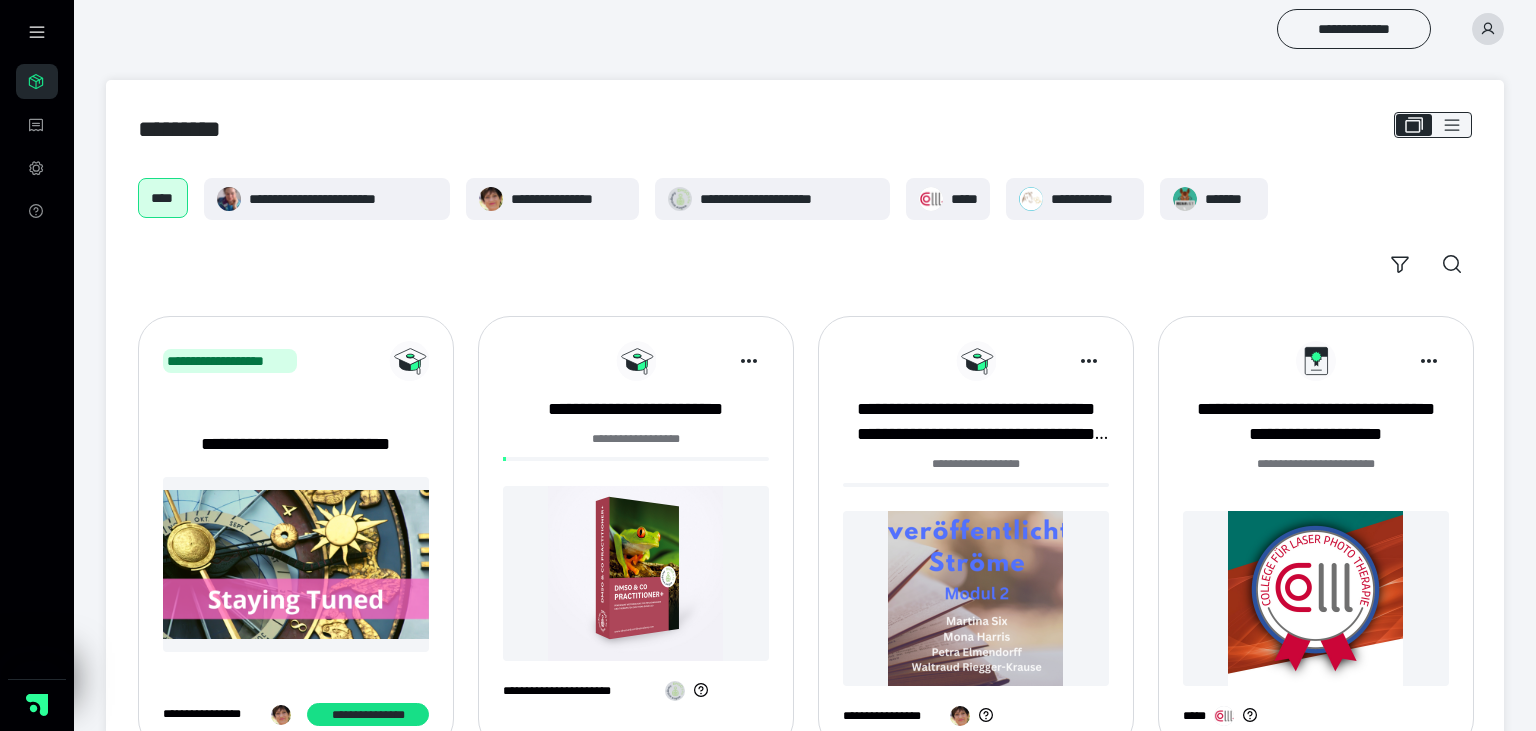 click at bounding box center [636, 573] 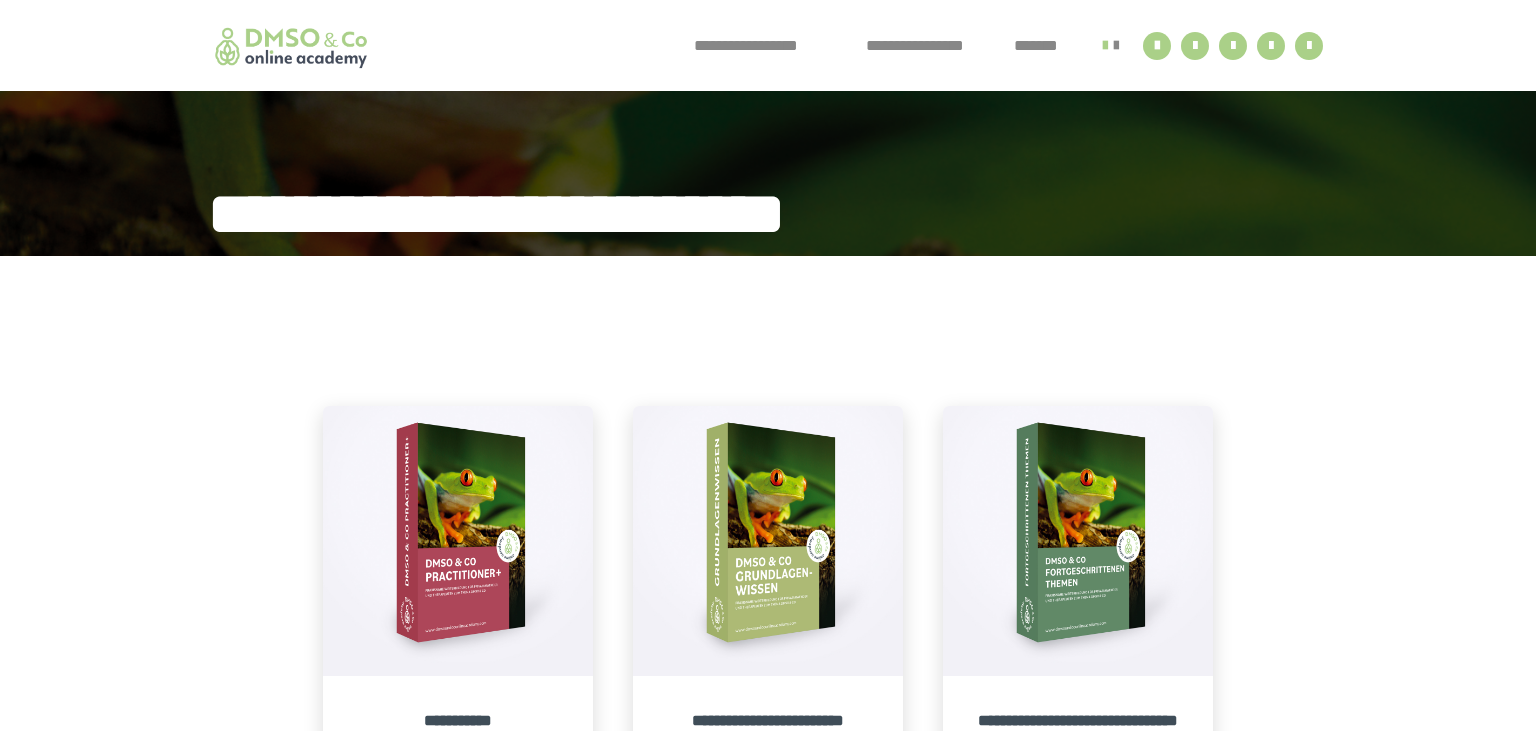 scroll, scrollTop: 116, scrollLeft: 0, axis: vertical 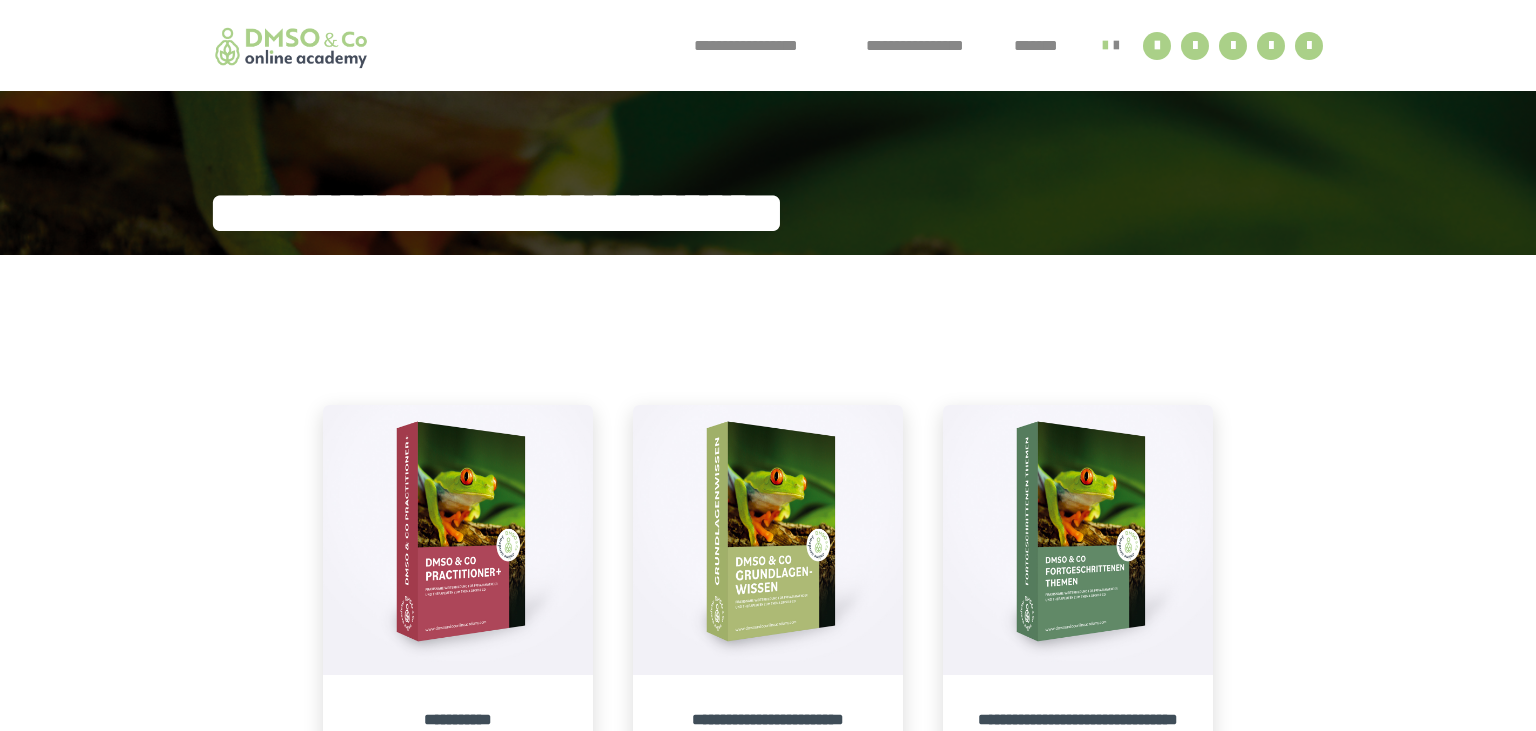click at bounding box center (458, 540) 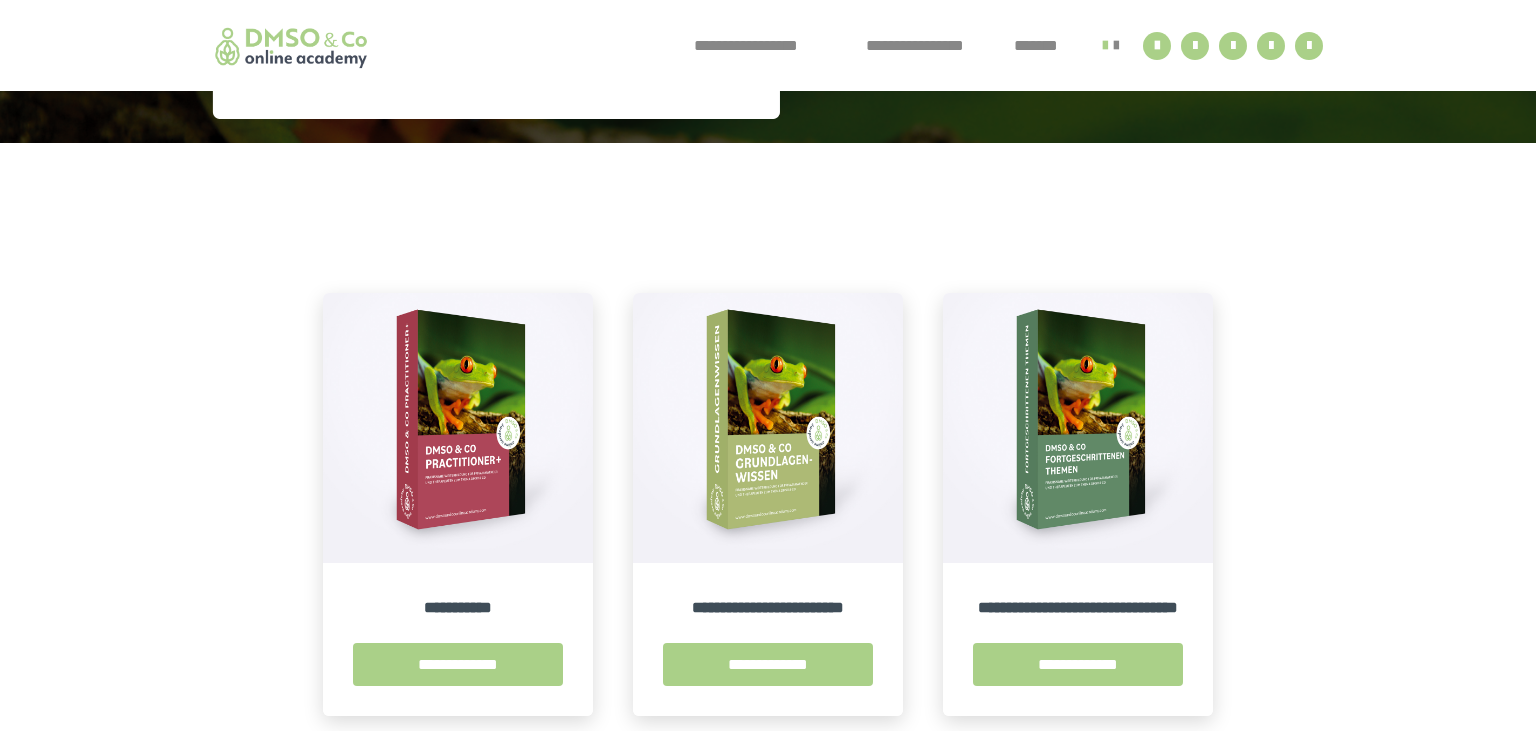 scroll, scrollTop: 239, scrollLeft: 0, axis: vertical 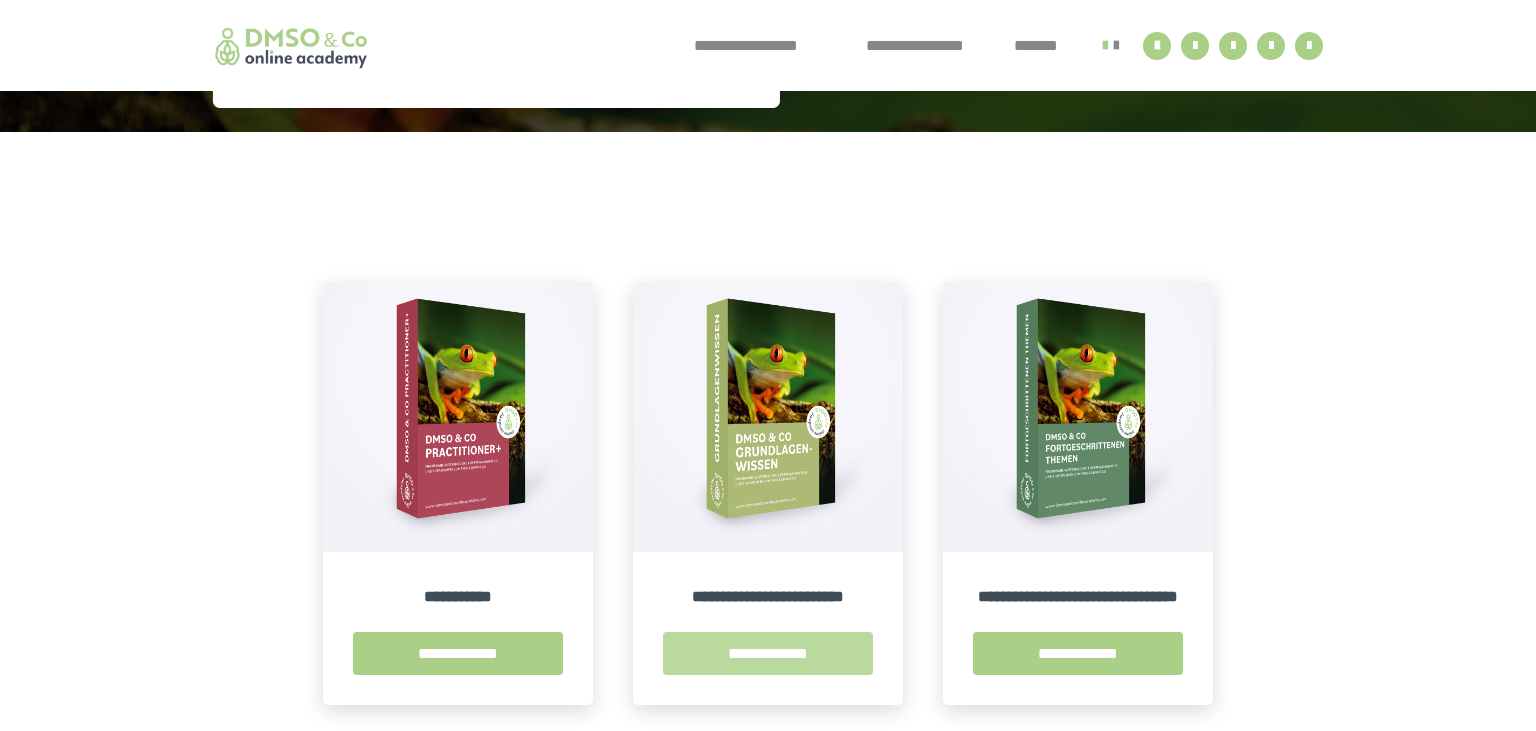 click on "**********" at bounding box center [768, 653] 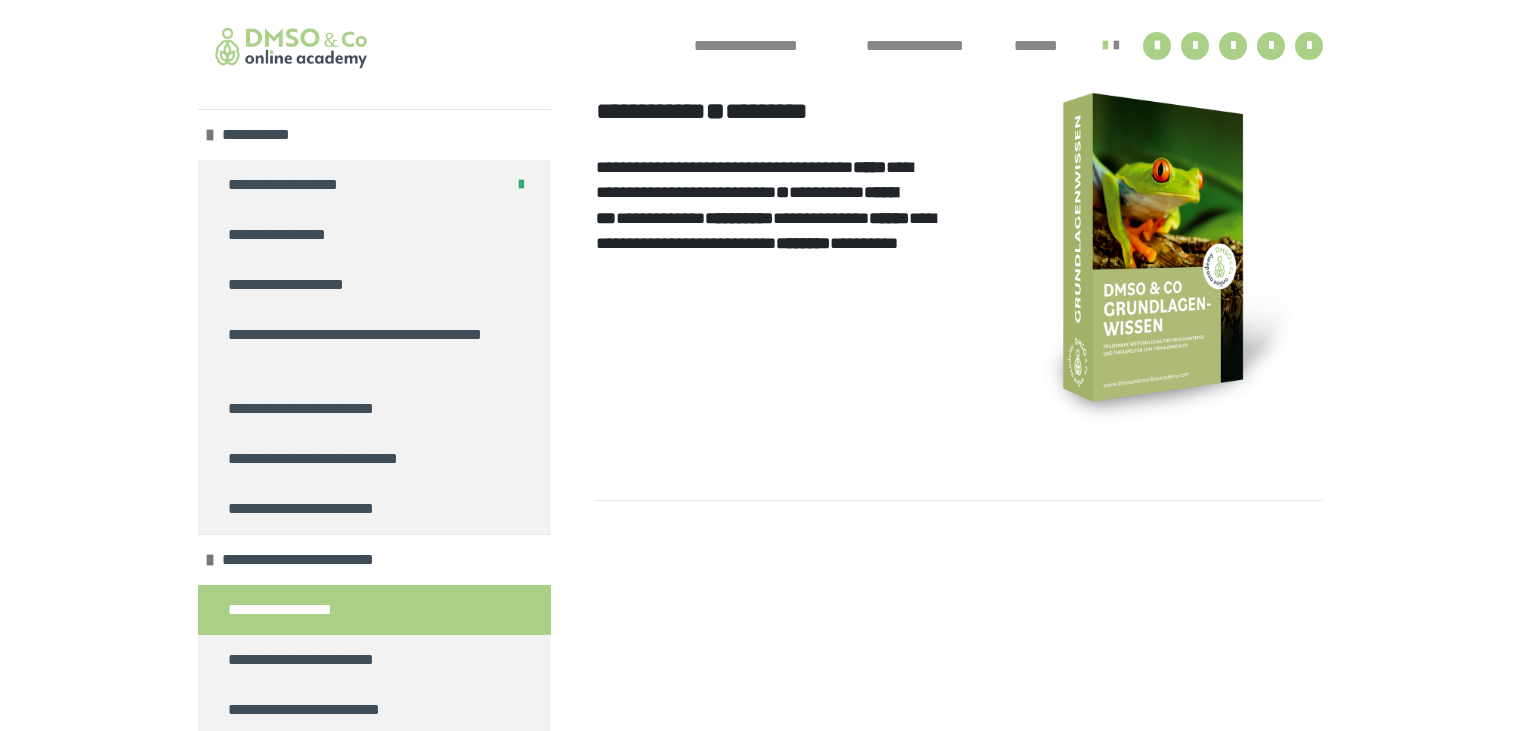 scroll, scrollTop: 470, scrollLeft: 0, axis: vertical 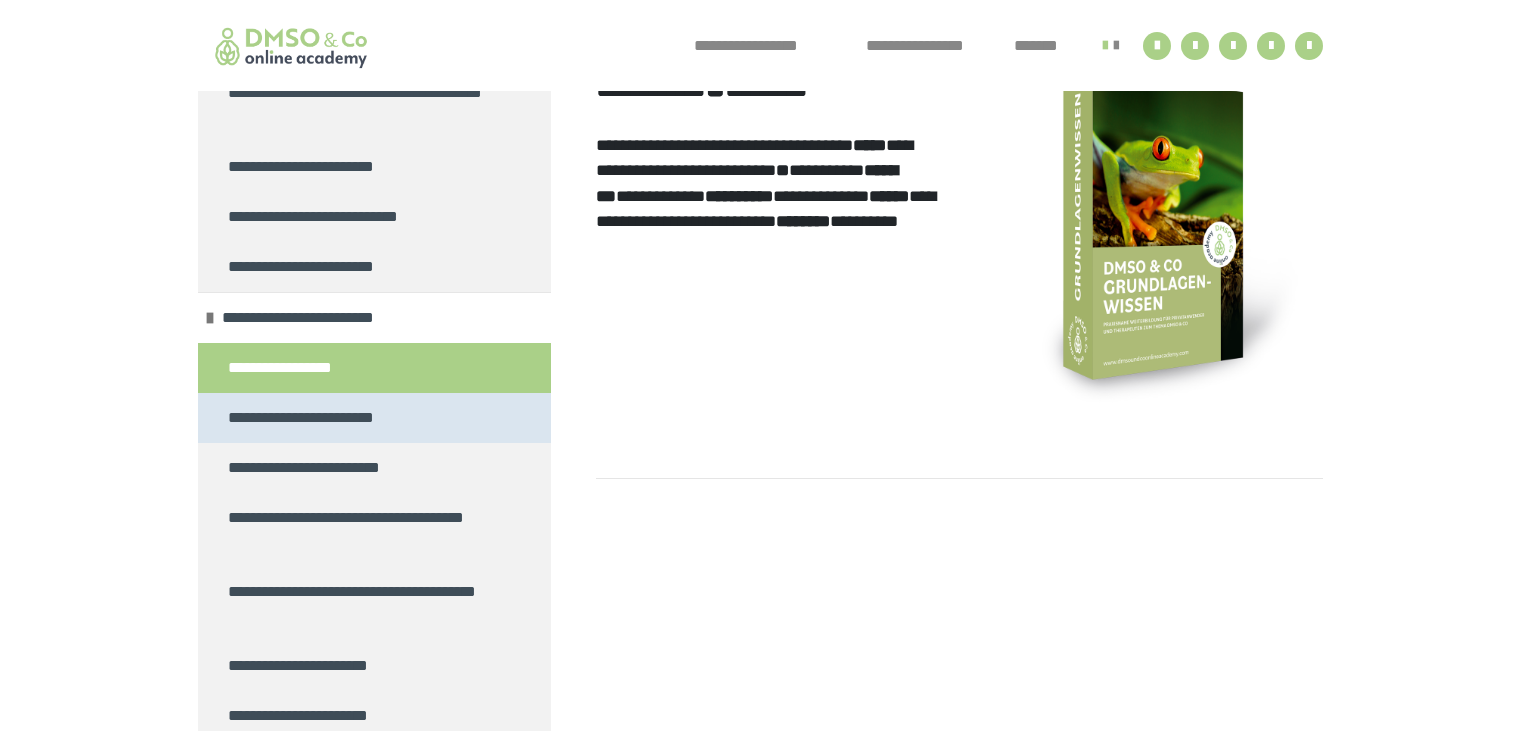click on "**********" at bounding box center [312, 418] 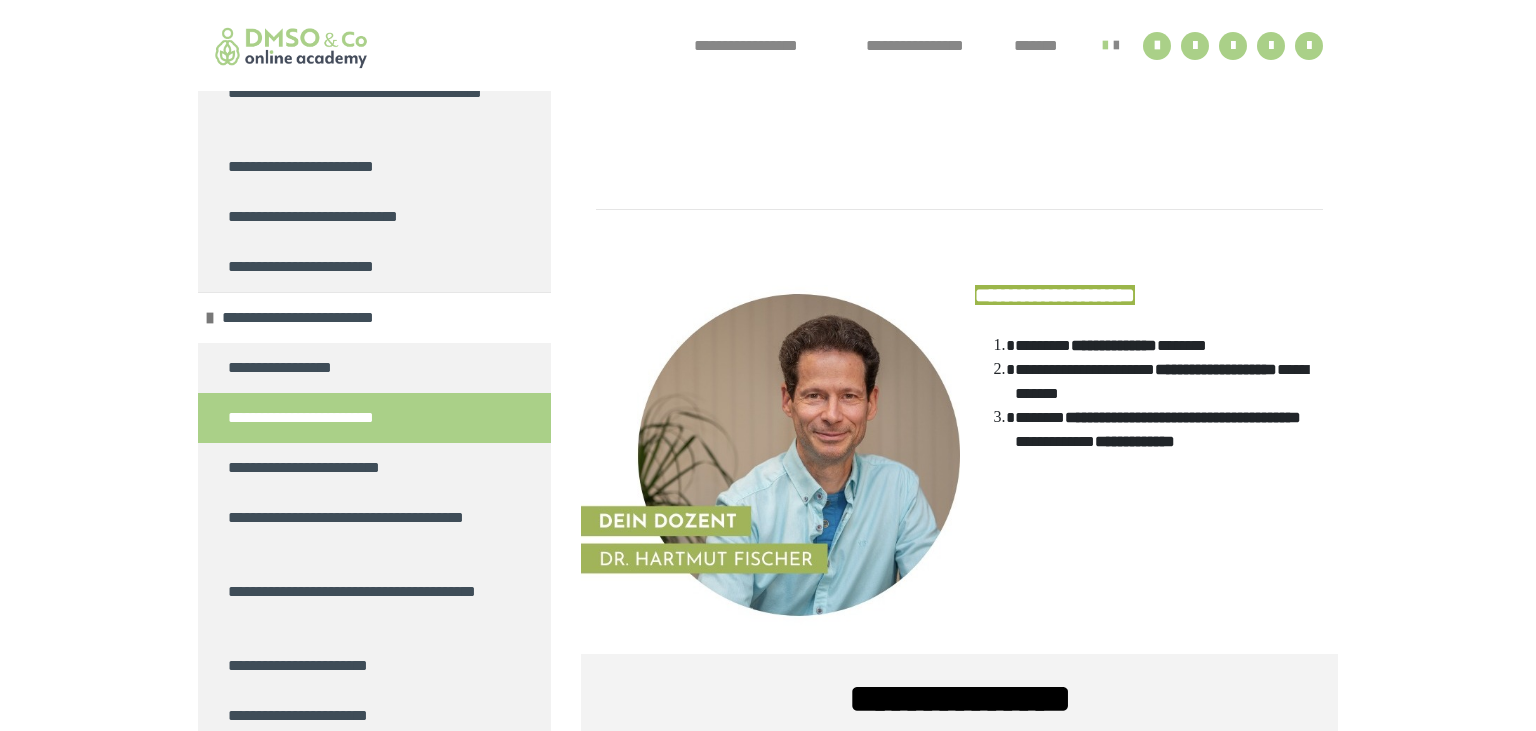 scroll, scrollTop: 1402, scrollLeft: 0, axis: vertical 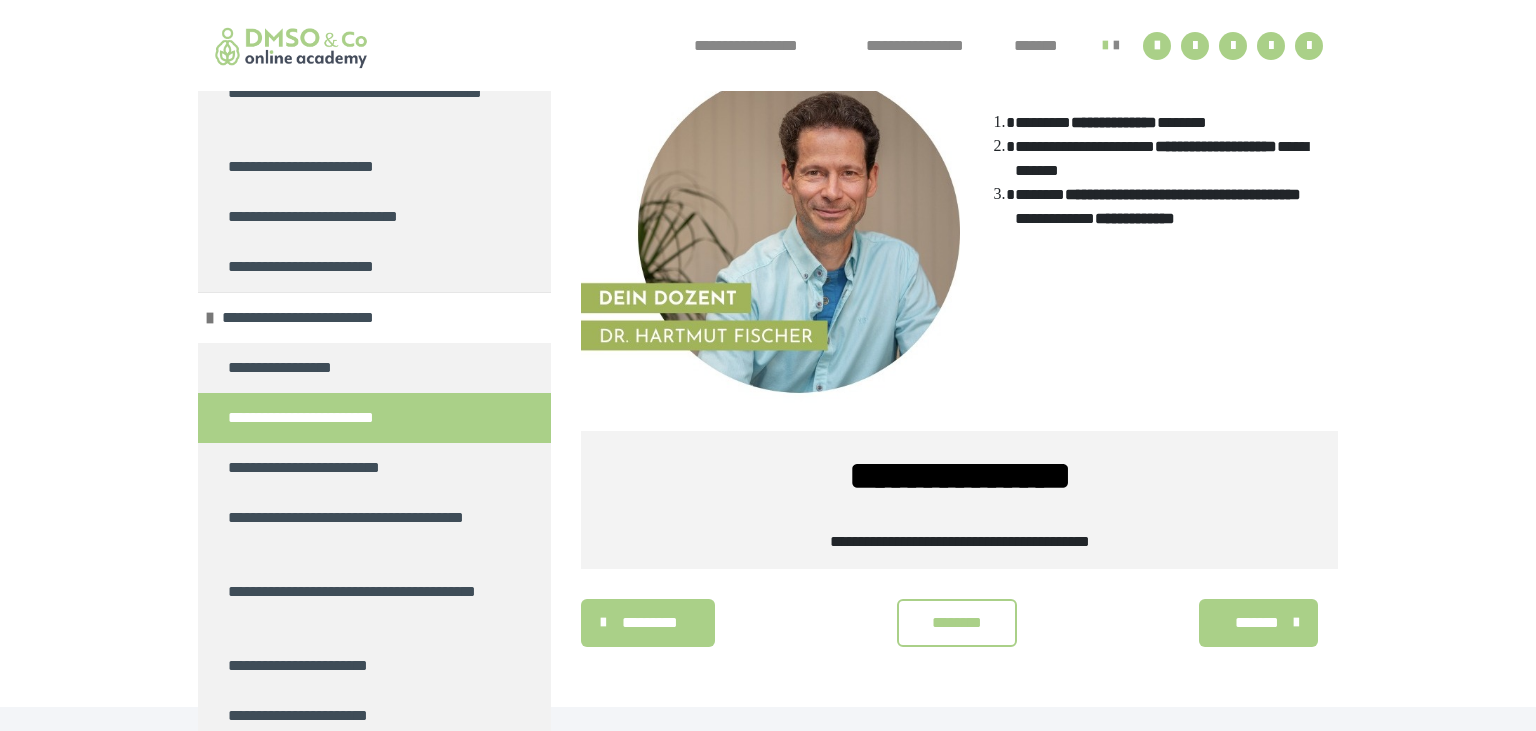 click on "********" at bounding box center [957, 623] 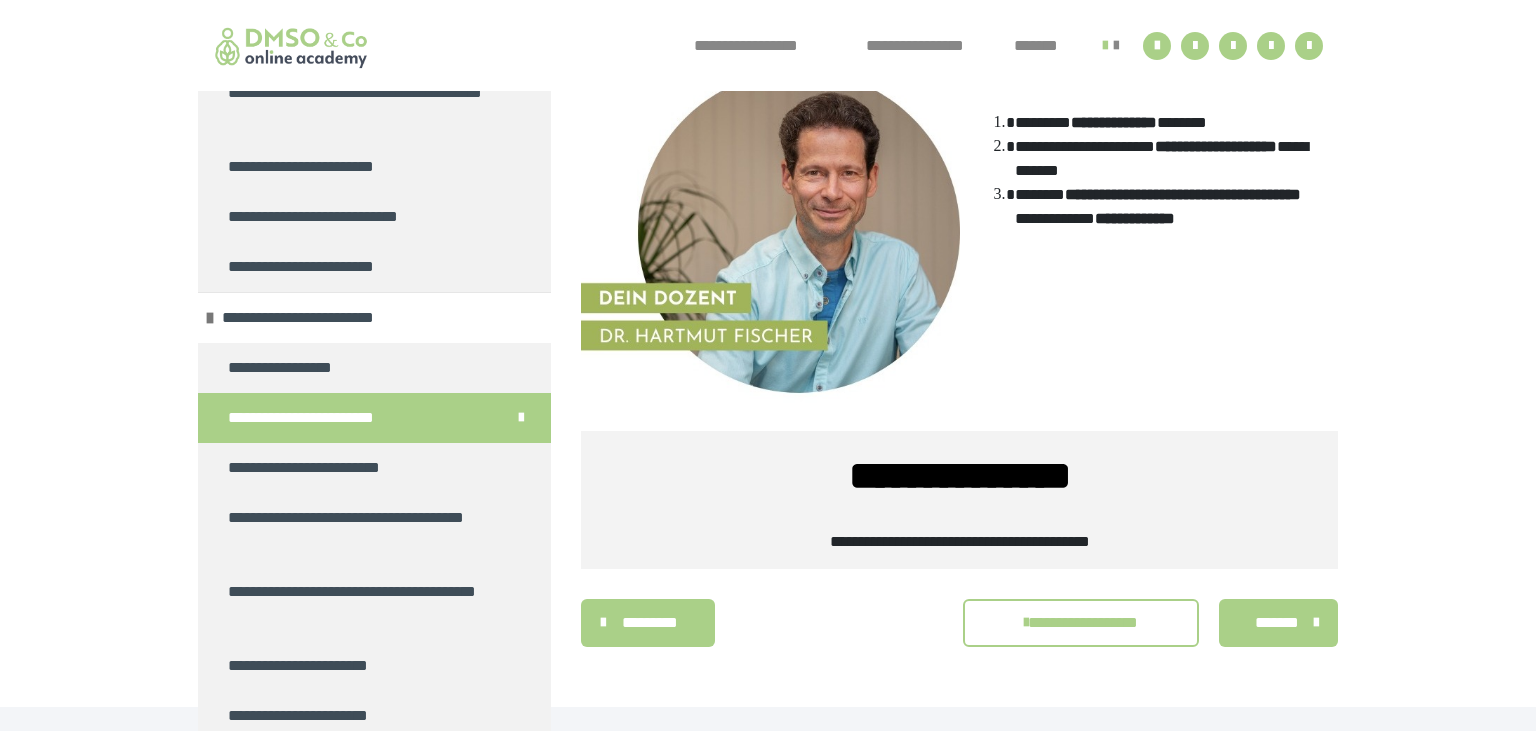 click on "**********" at bounding box center [1081, 623] 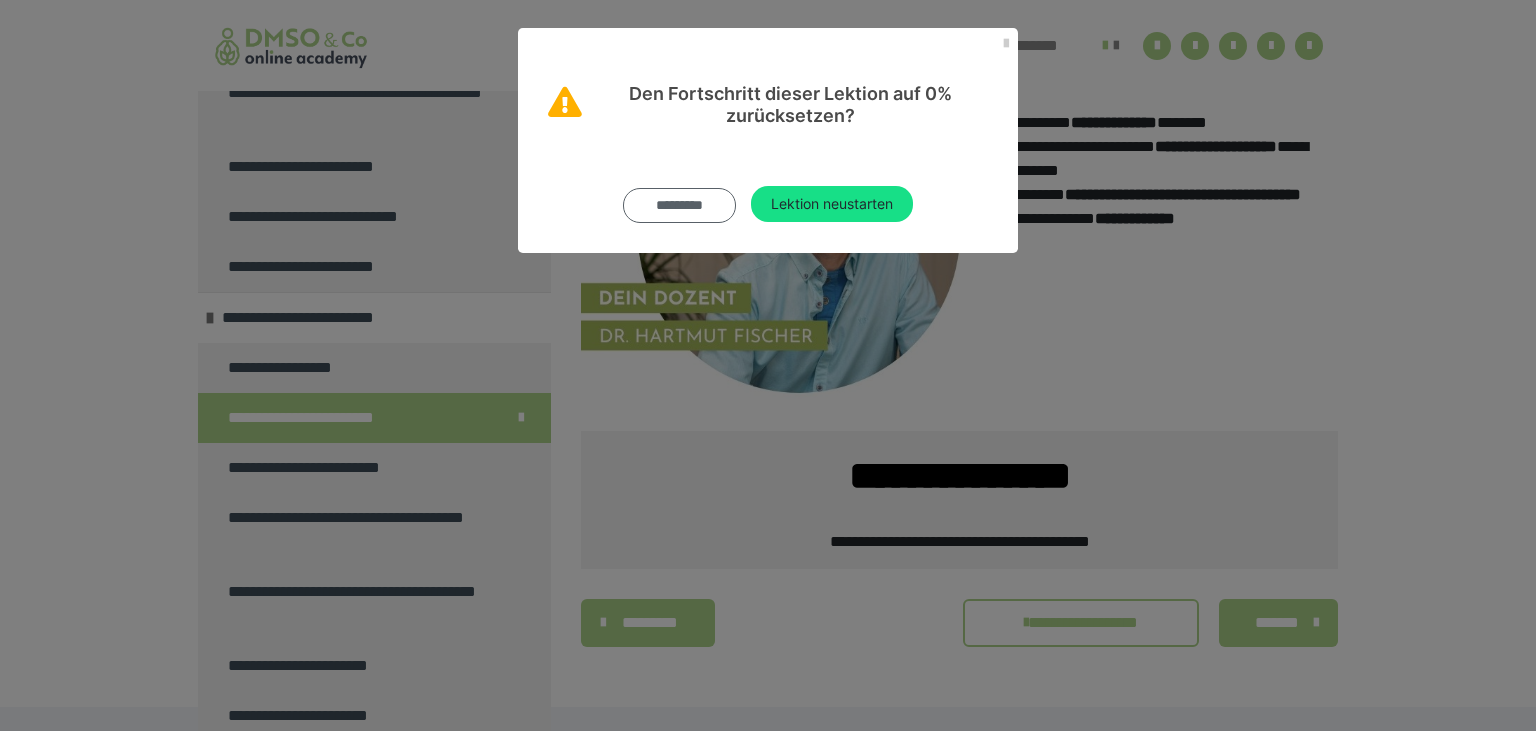 click on "*********" at bounding box center (680, 205) 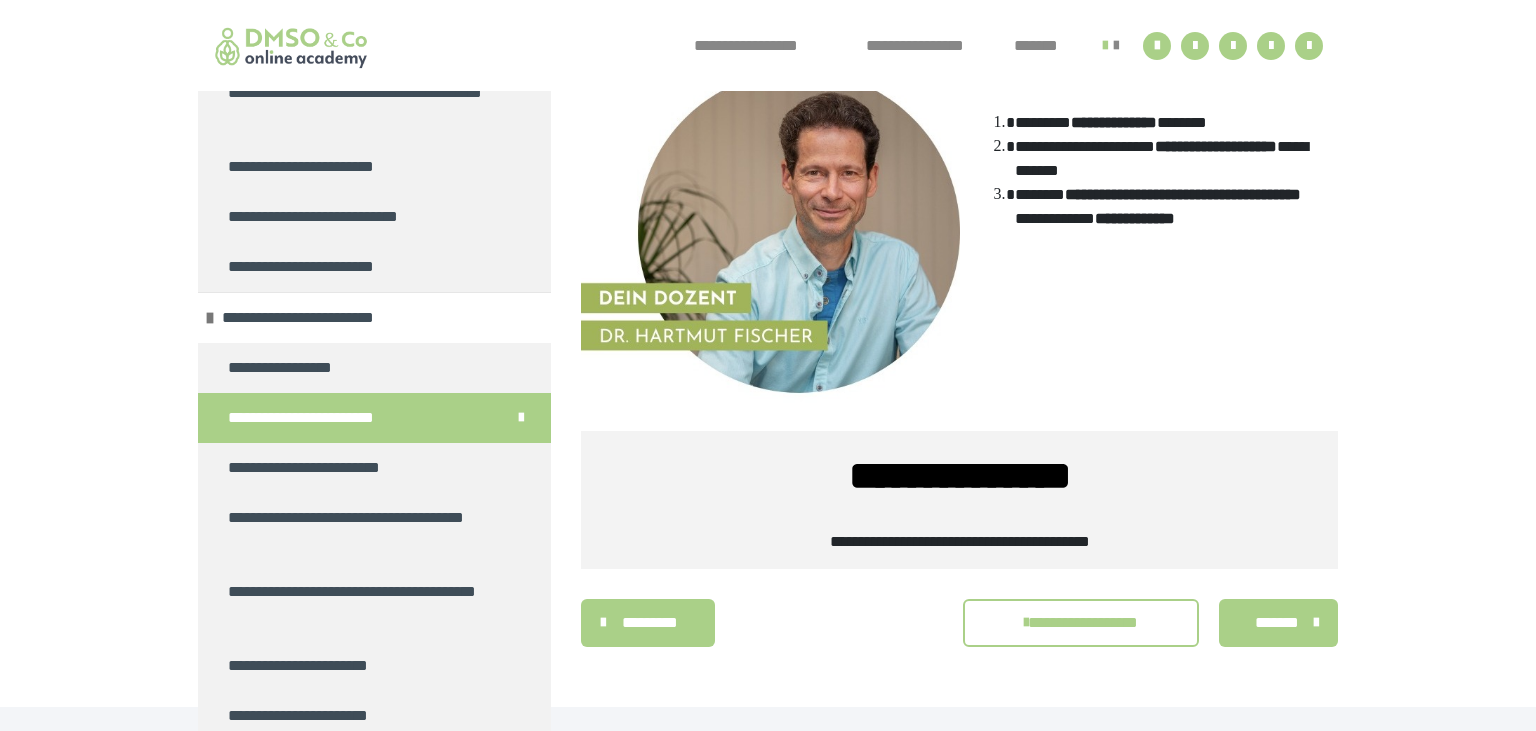click on "*******" at bounding box center (1276, 623) 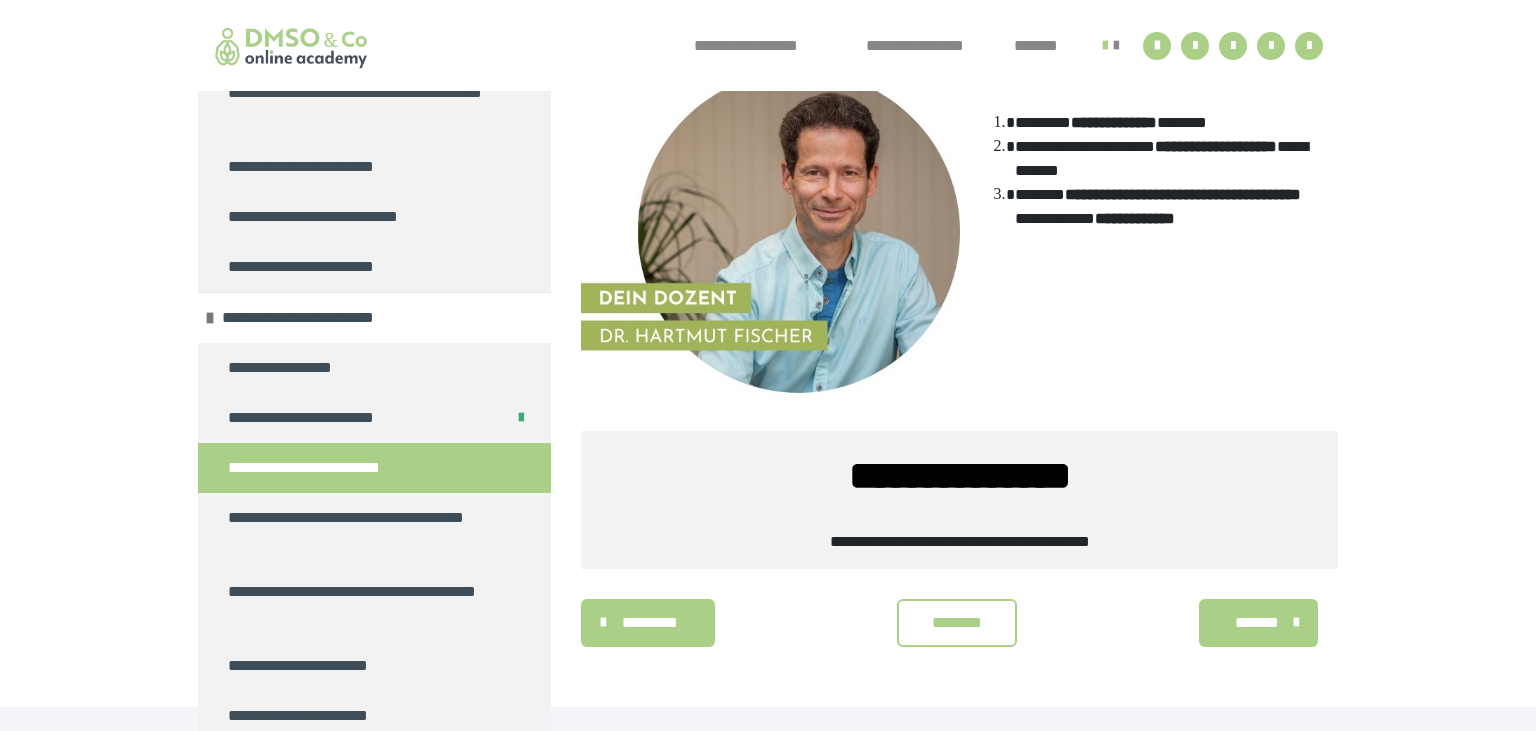scroll, scrollTop: 1387, scrollLeft: 0, axis: vertical 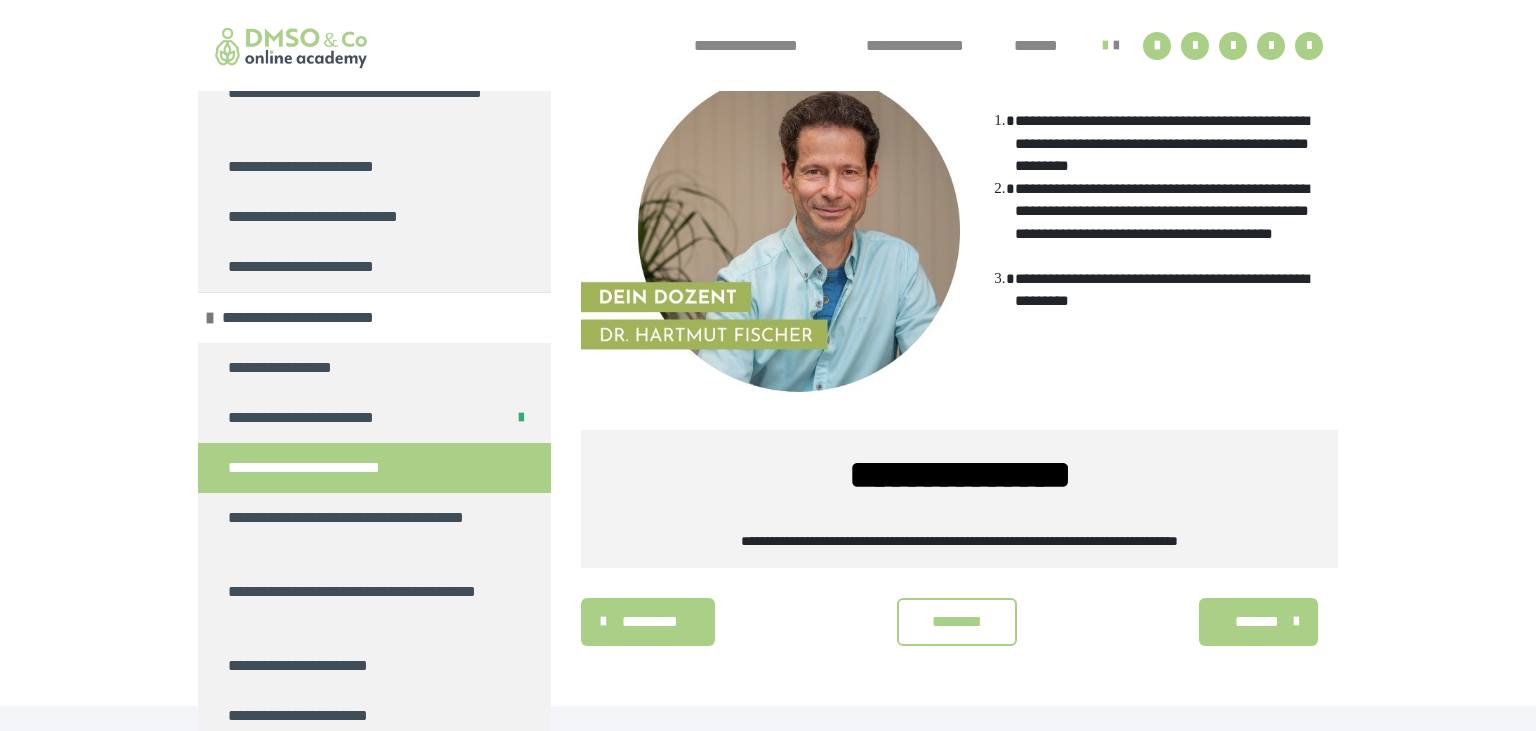 click on "********" at bounding box center (957, 622) 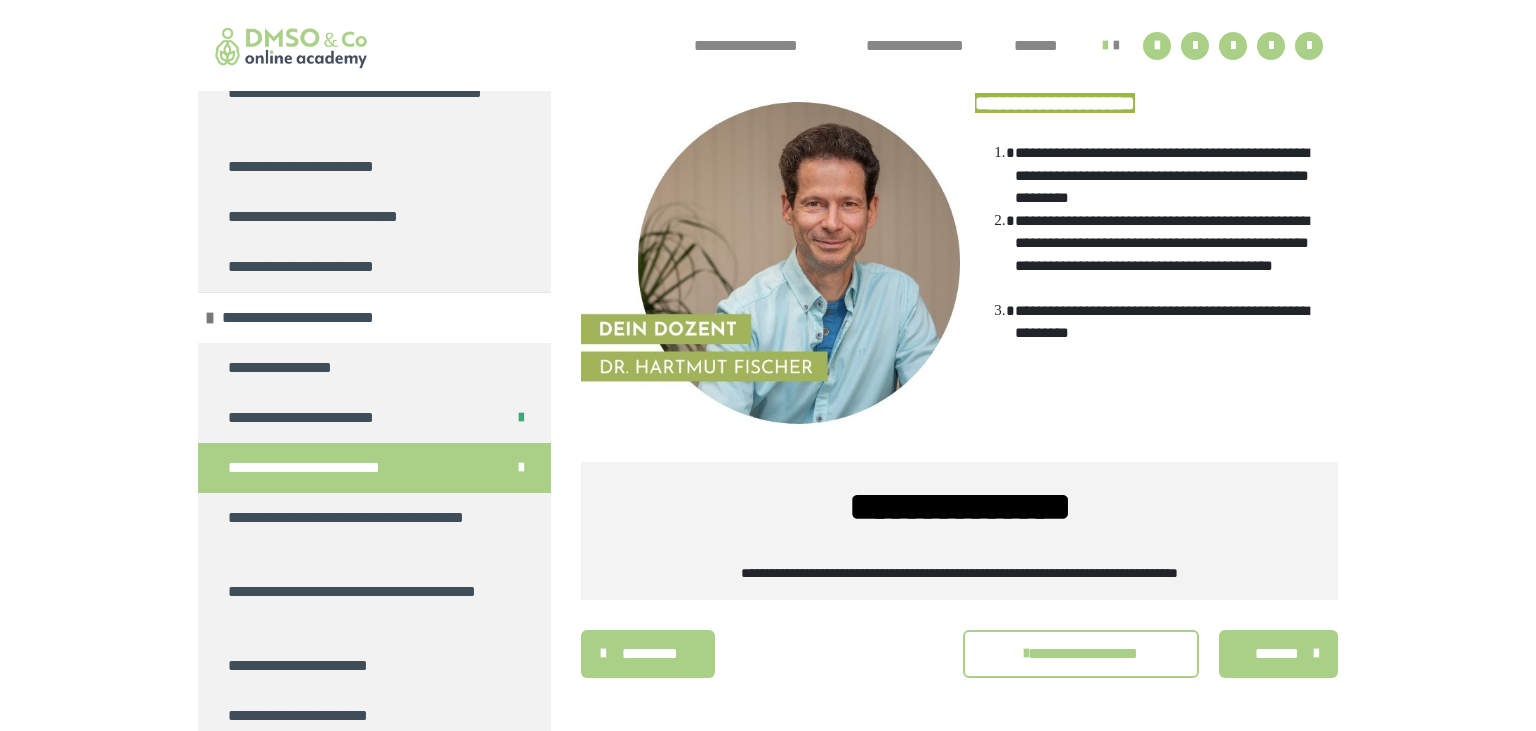 scroll, scrollTop: 1387, scrollLeft: 0, axis: vertical 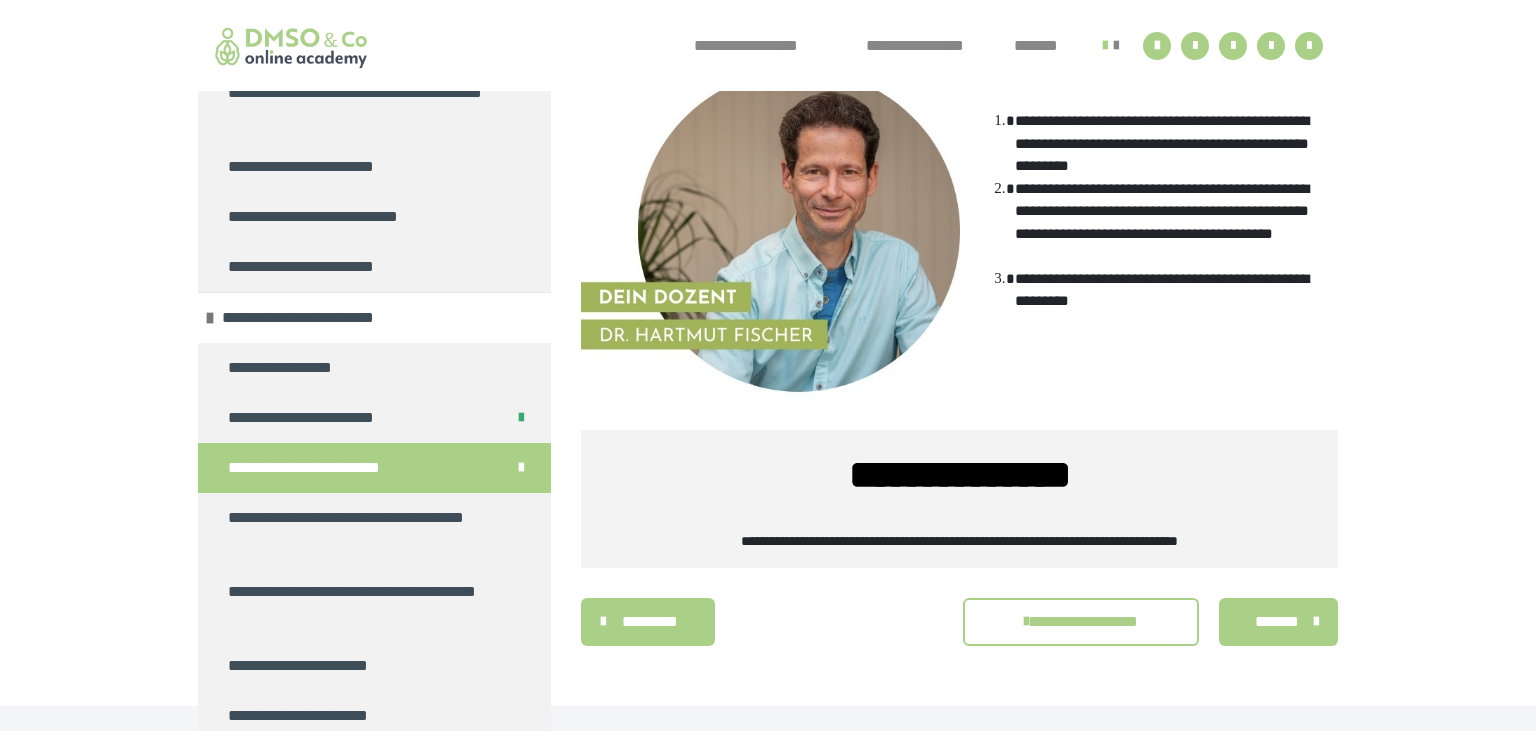 click on "*******" at bounding box center [1276, 622] 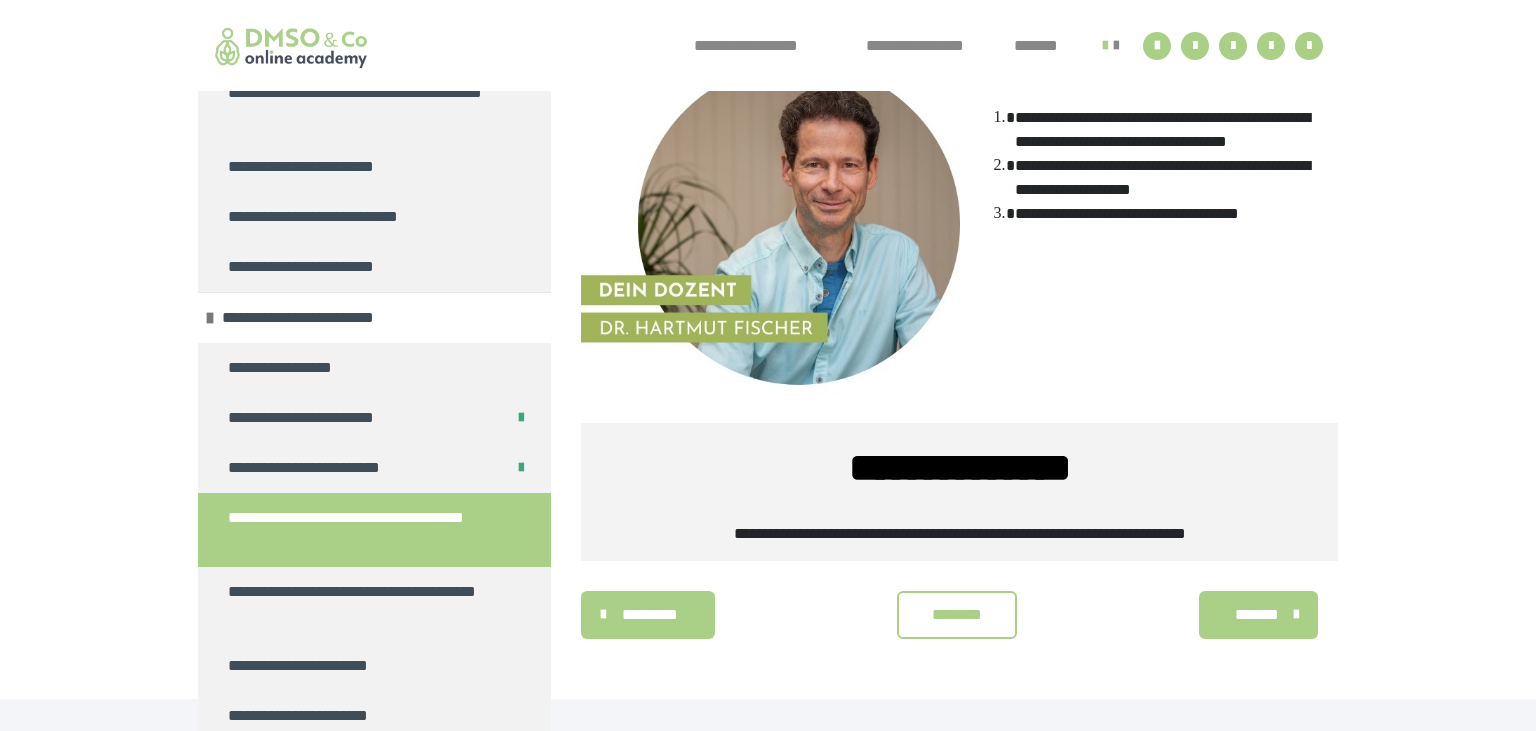 scroll, scrollTop: 1434, scrollLeft: 0, axis: vertical 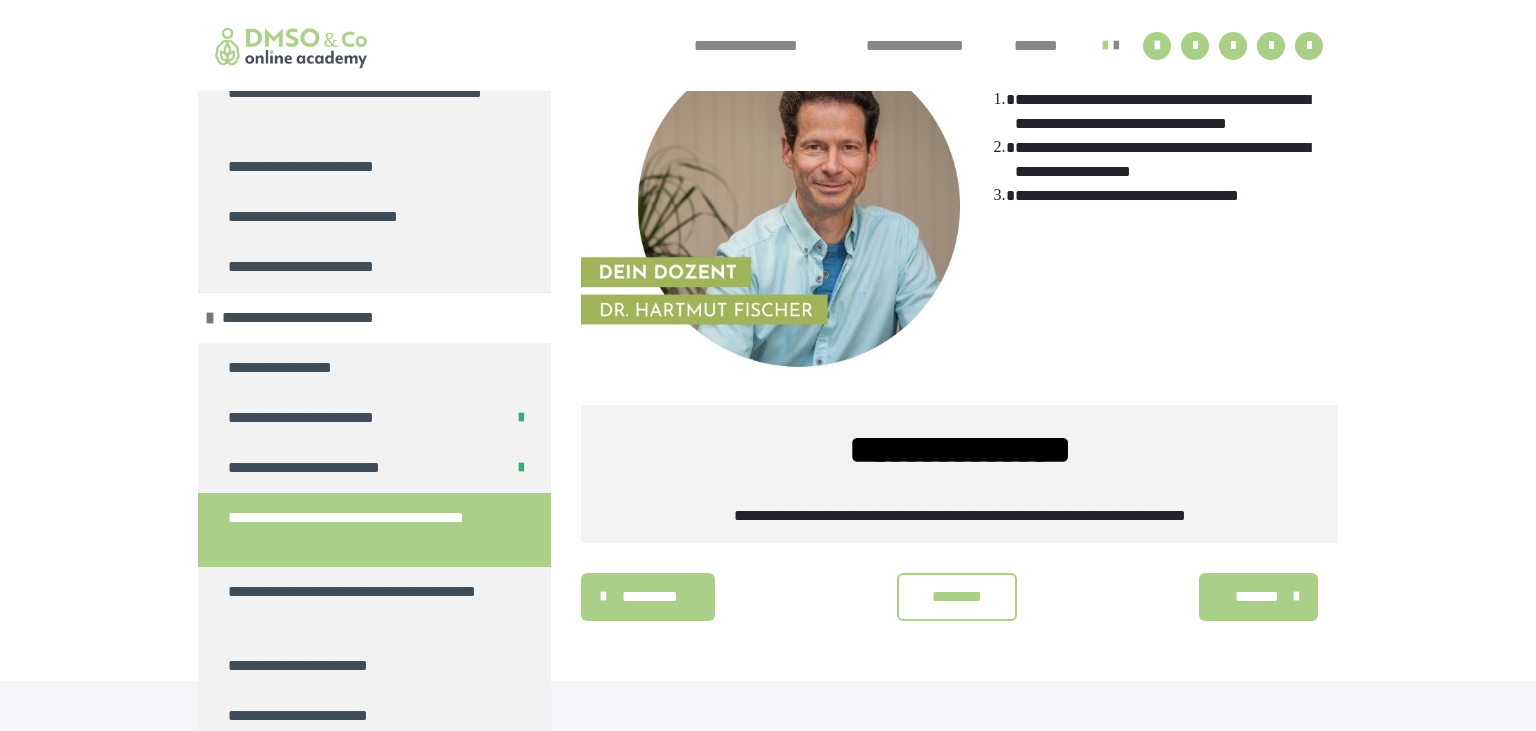 click on "********" at bounding box center (957, 597) 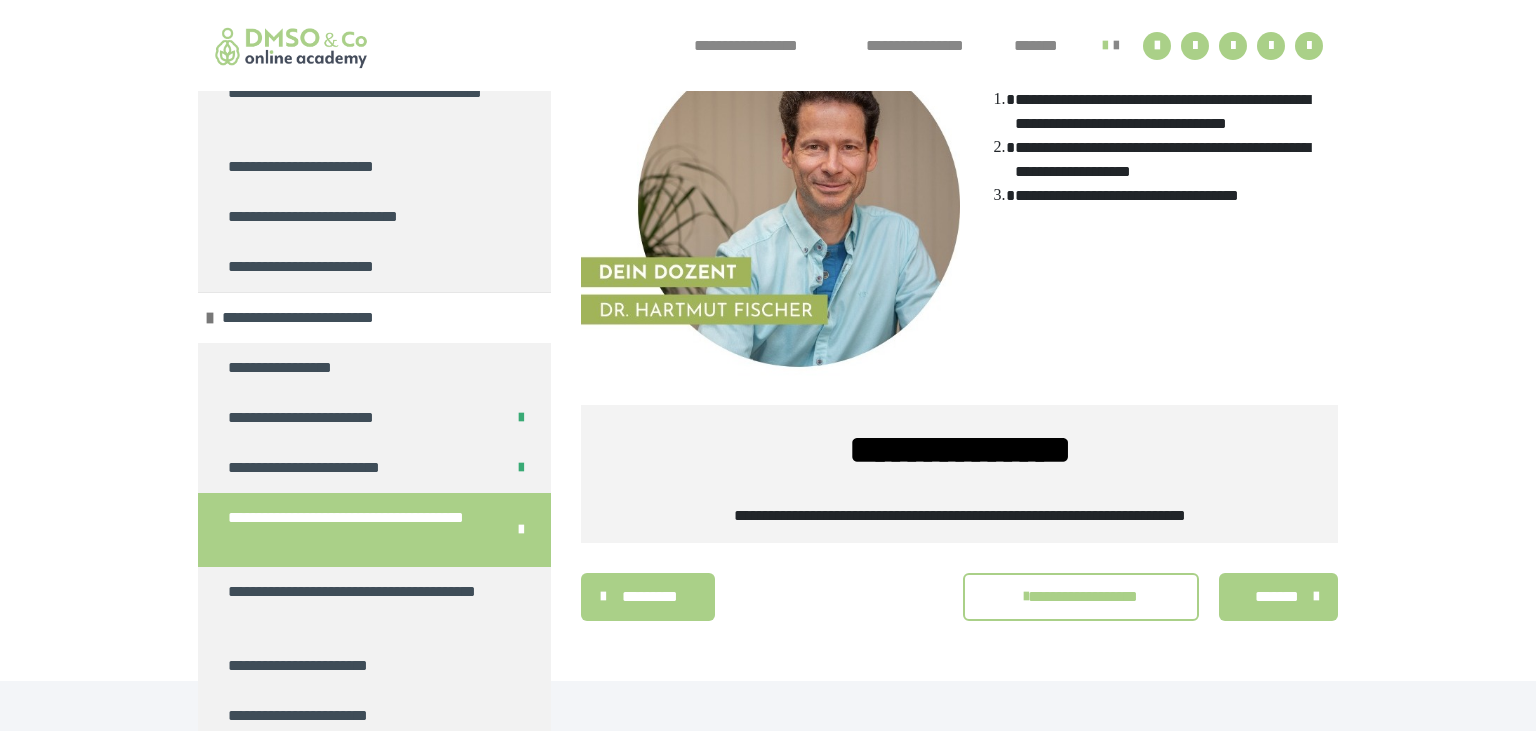 click on "*******" at bounding box center (1276, 597) 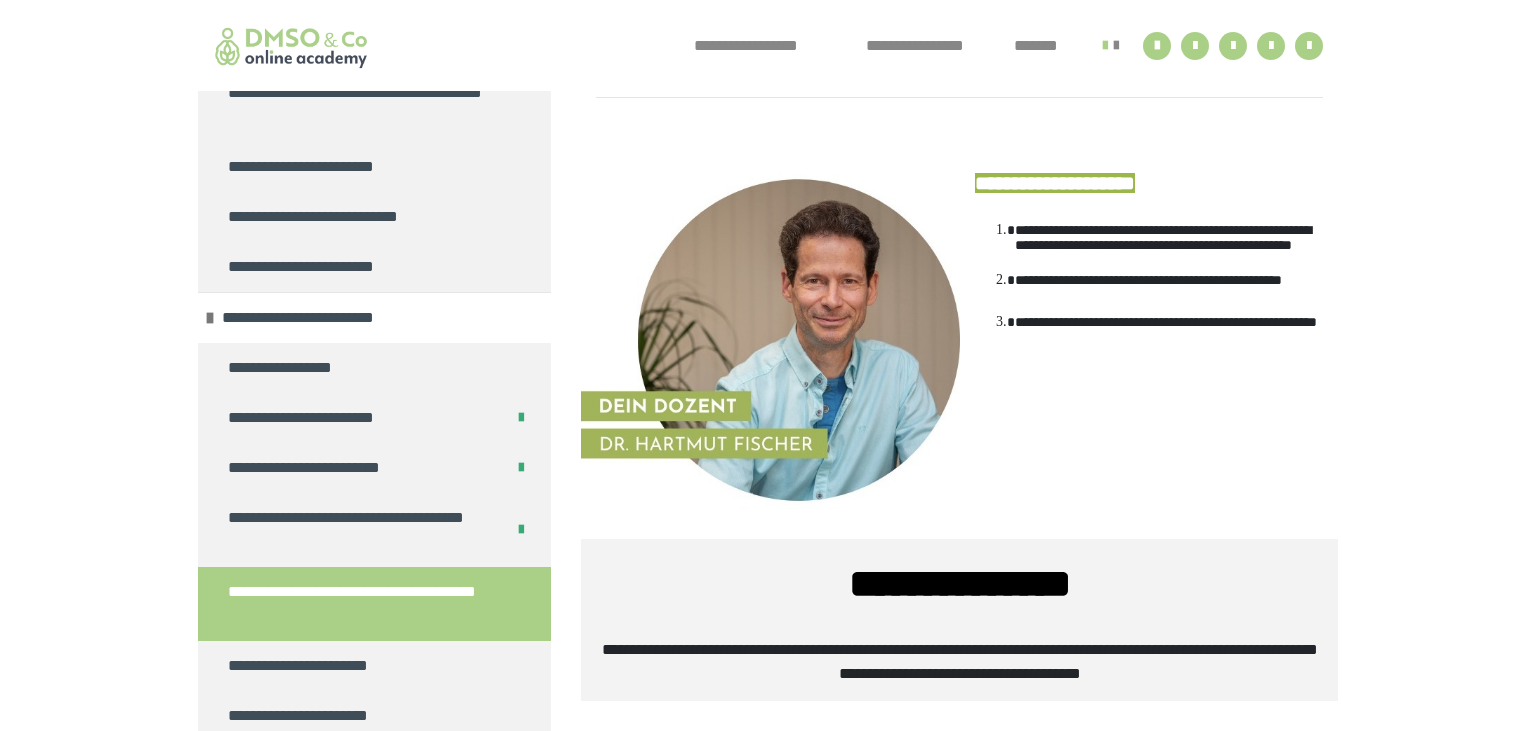 scroll, scrollTop: 1468, scrollLeft: 0, axis: vertical 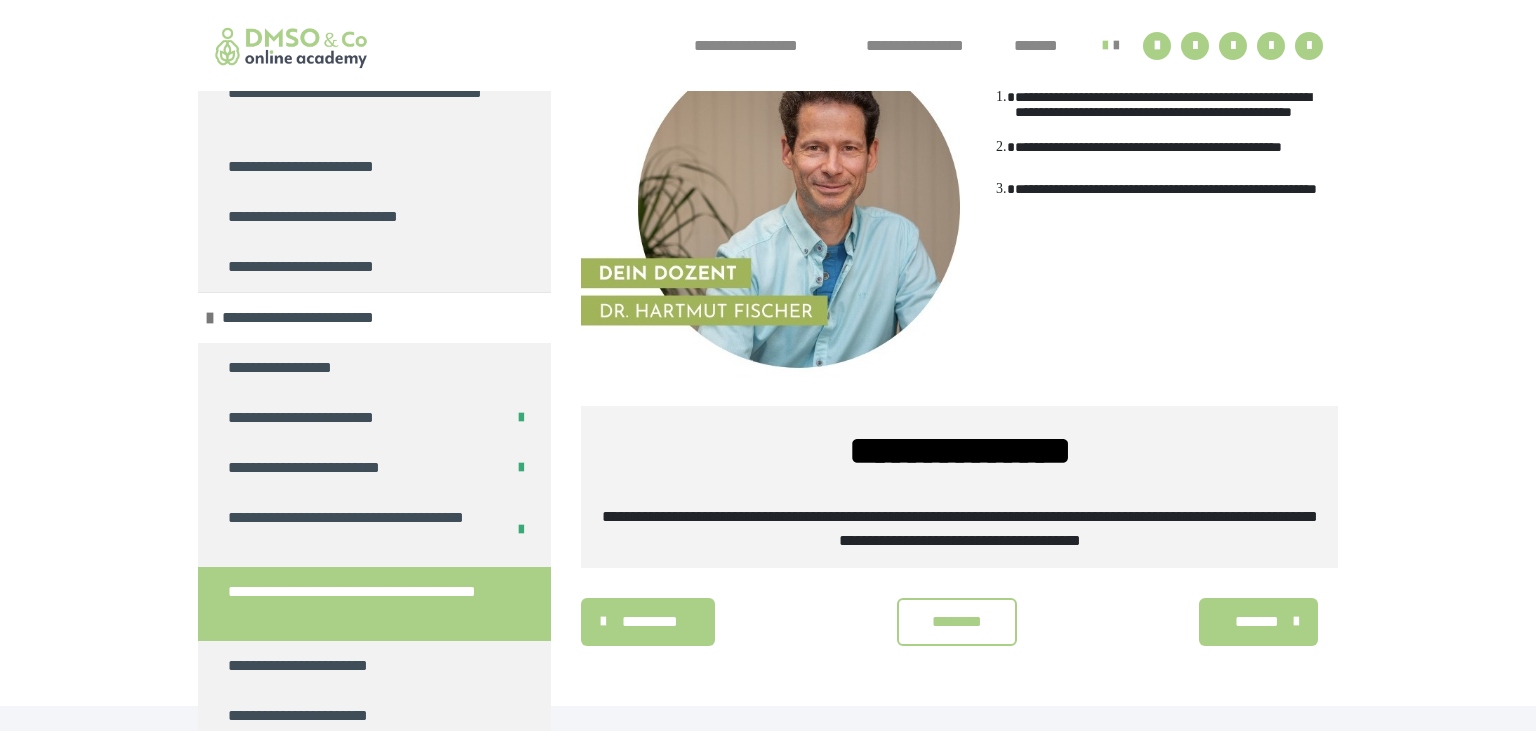 click on "********" at bounding box center [957, 622] 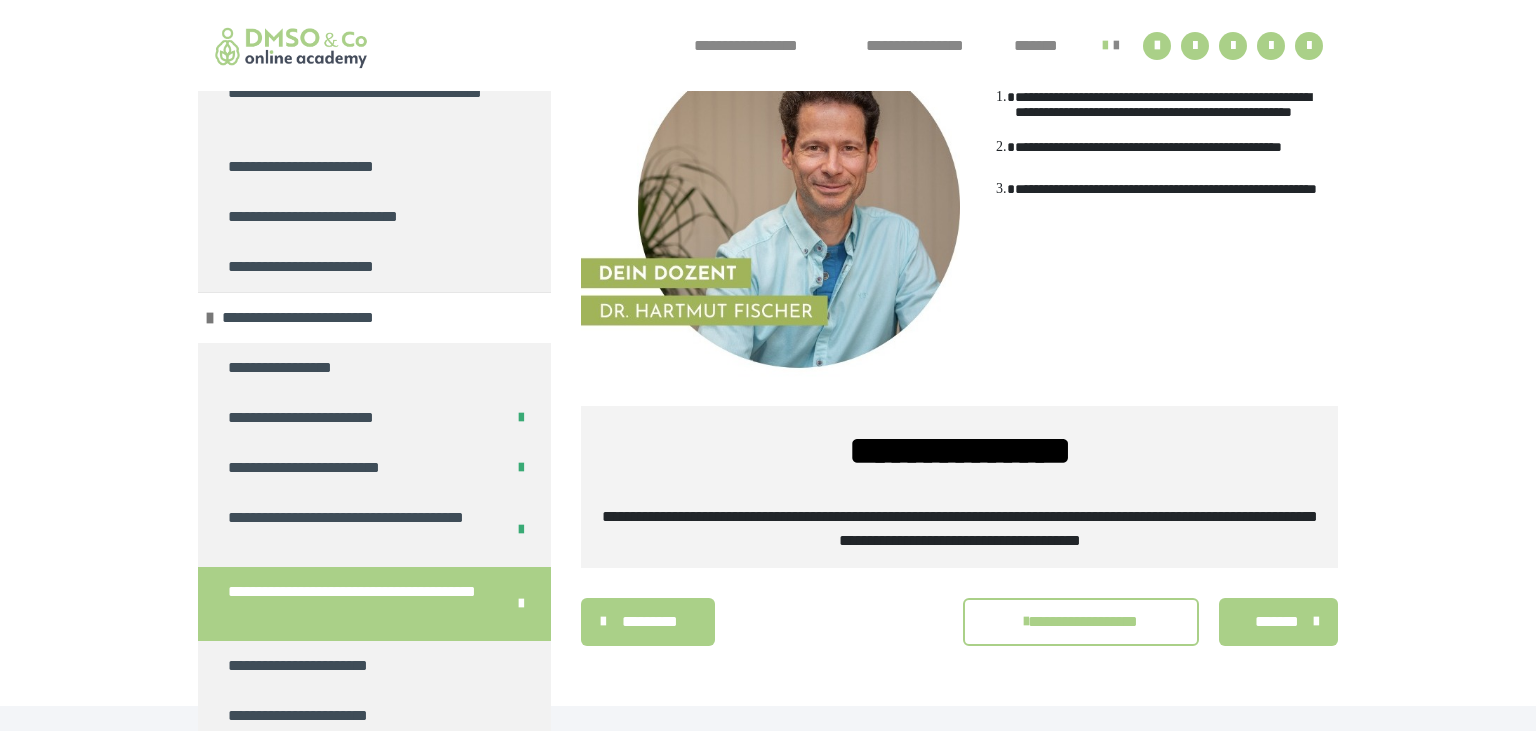 click on "*******" at bounding box center (1276, 622) 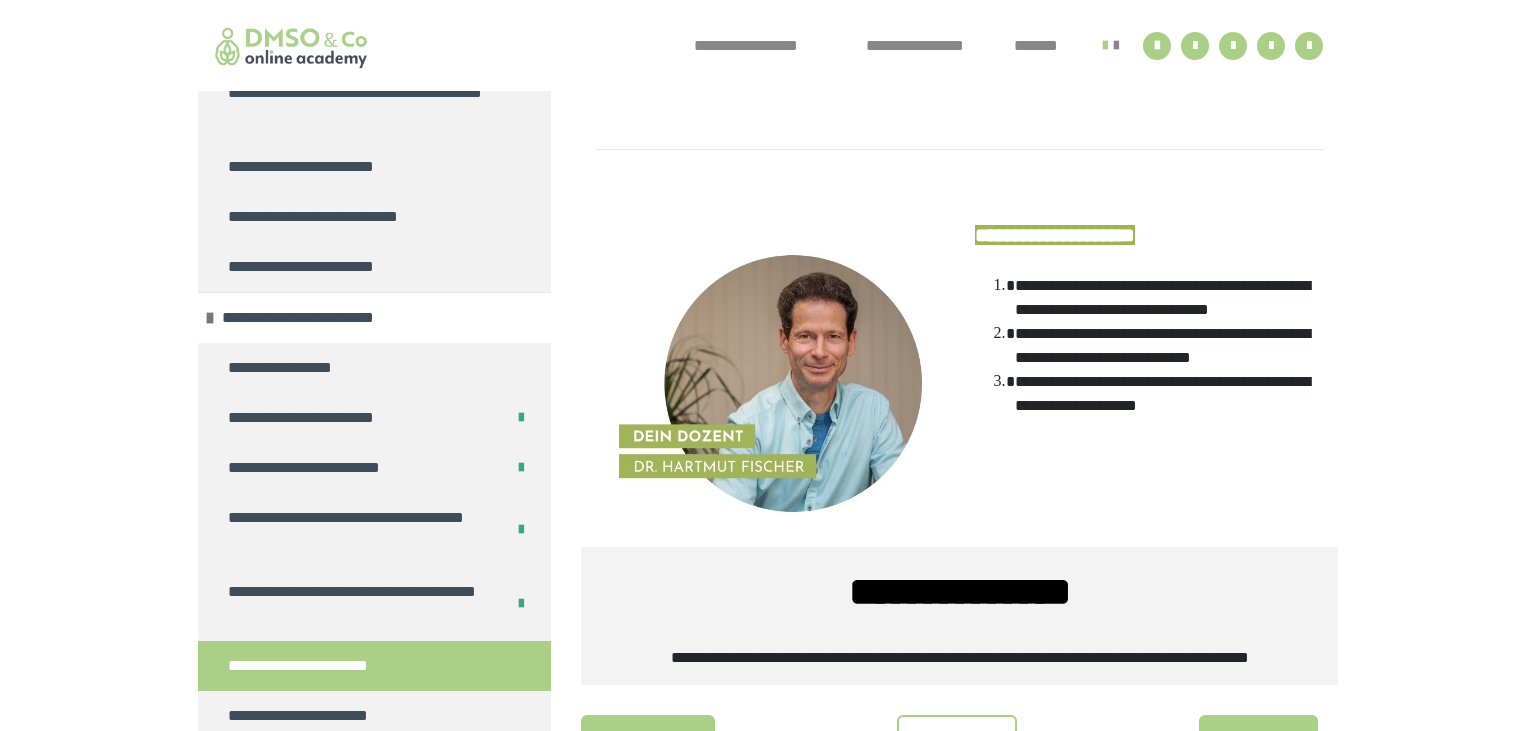scroll, scrollTop: 1299, scrollLeft: 0, axis: vertical 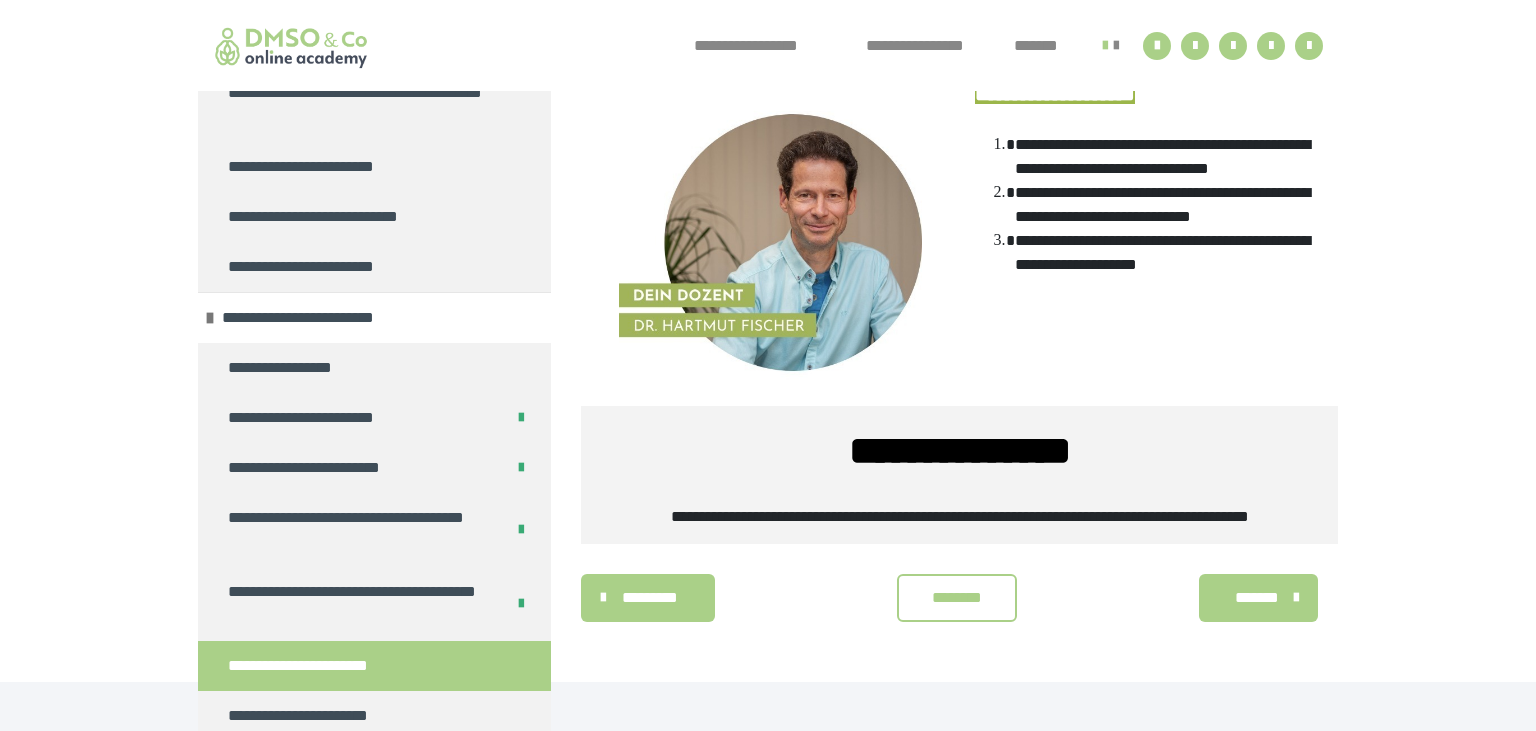 click on "********" at bounding box center [957, 598] 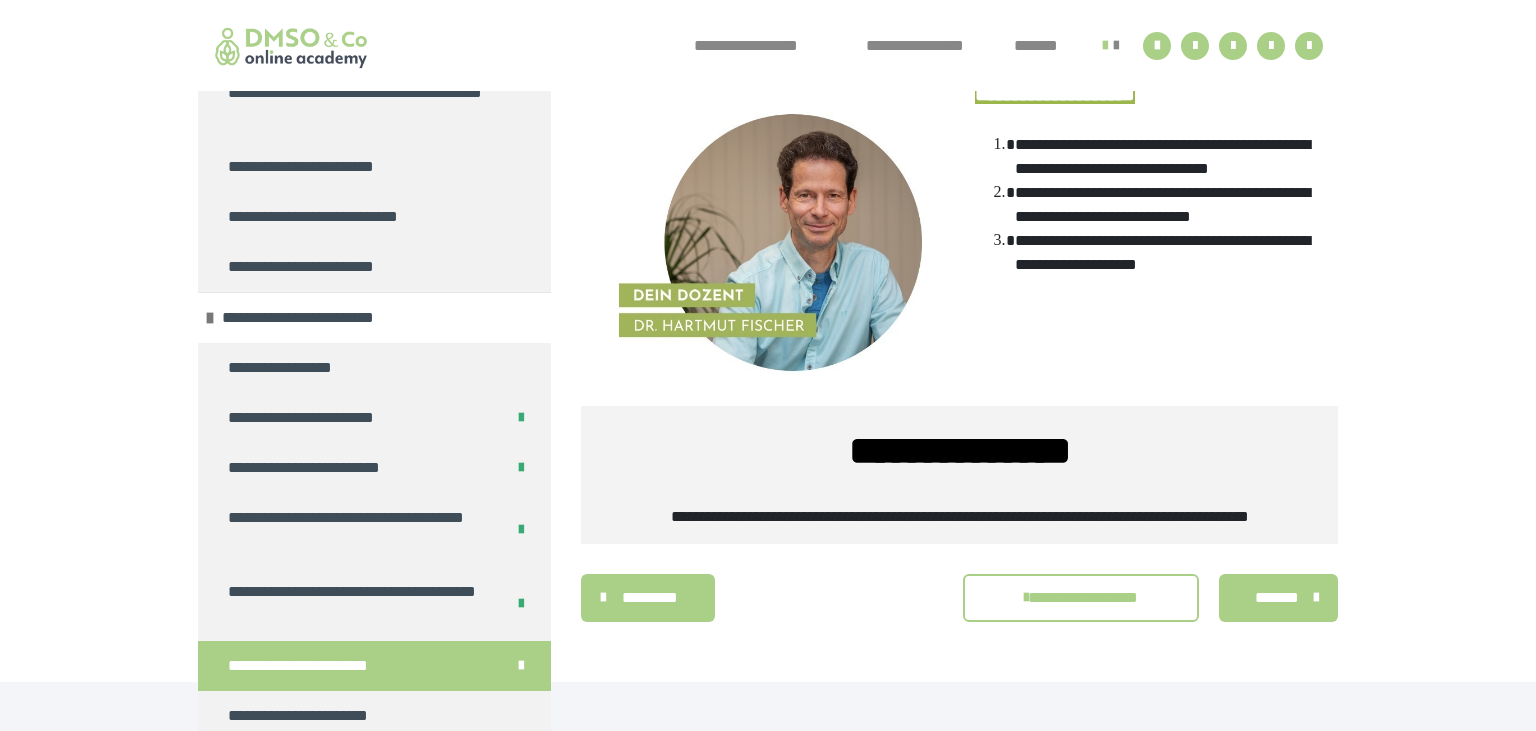 click on "*******" at bounding box center [1276, 598] 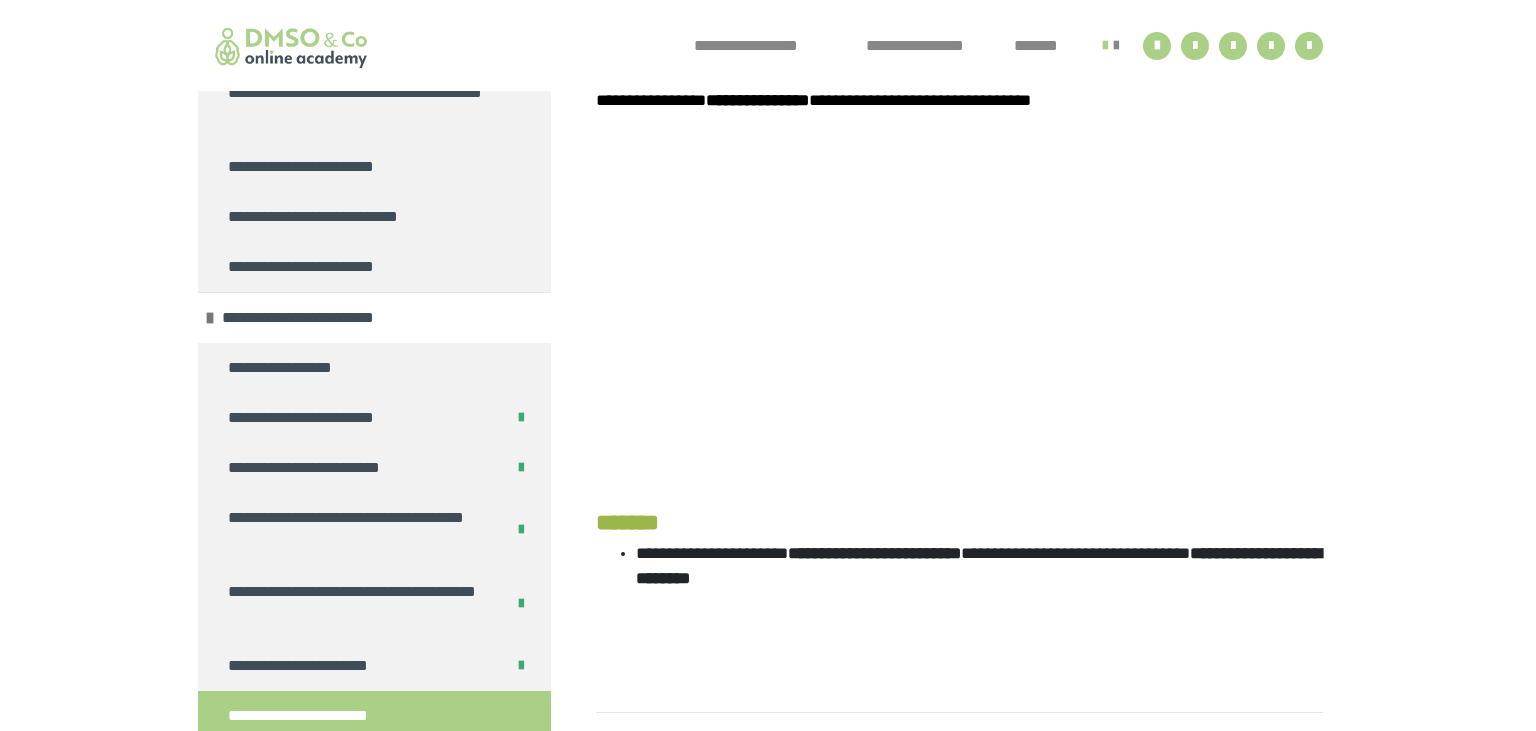 scroll, scrollTop: 613, scrollLeft: 0, axis: vertical 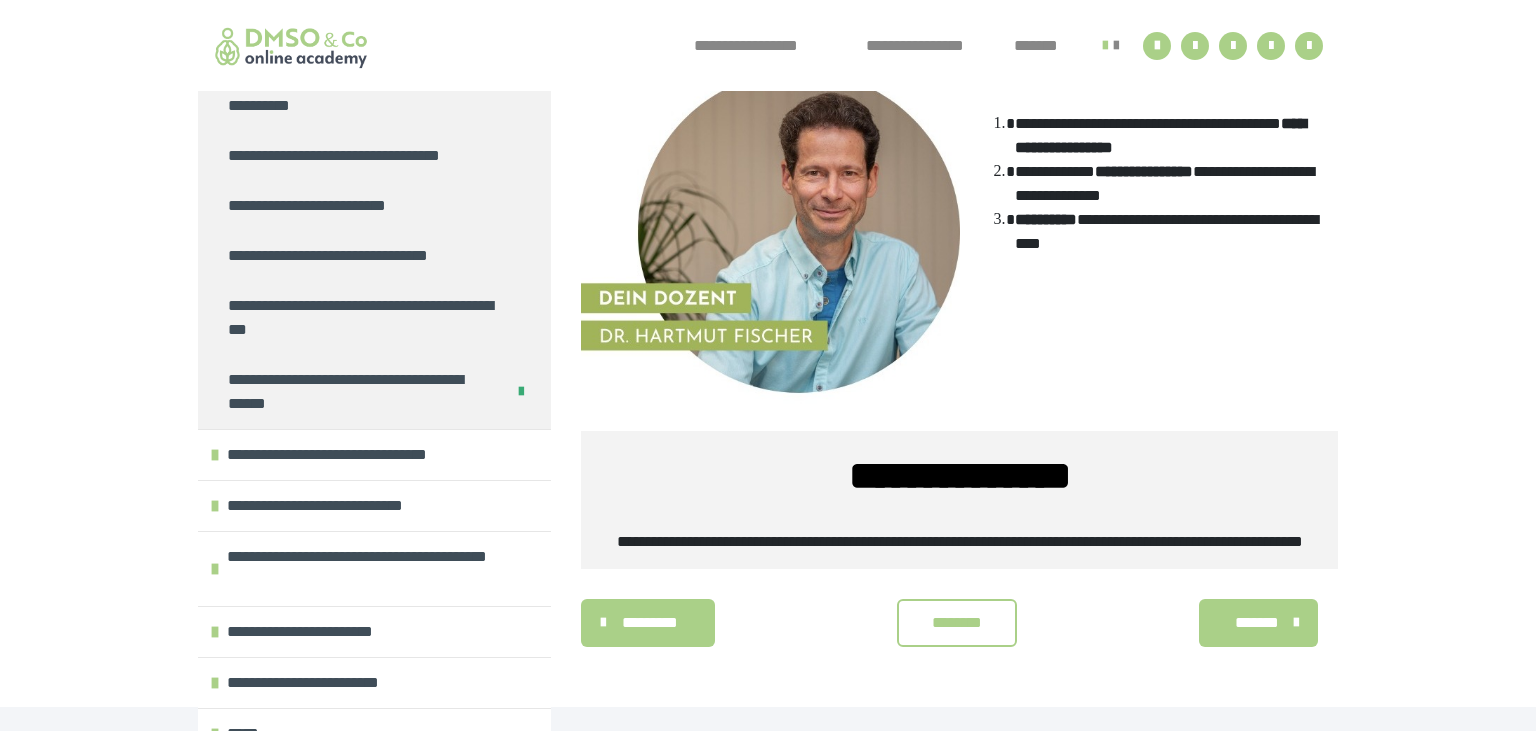 click on "********" at bounding box center (957, 623) 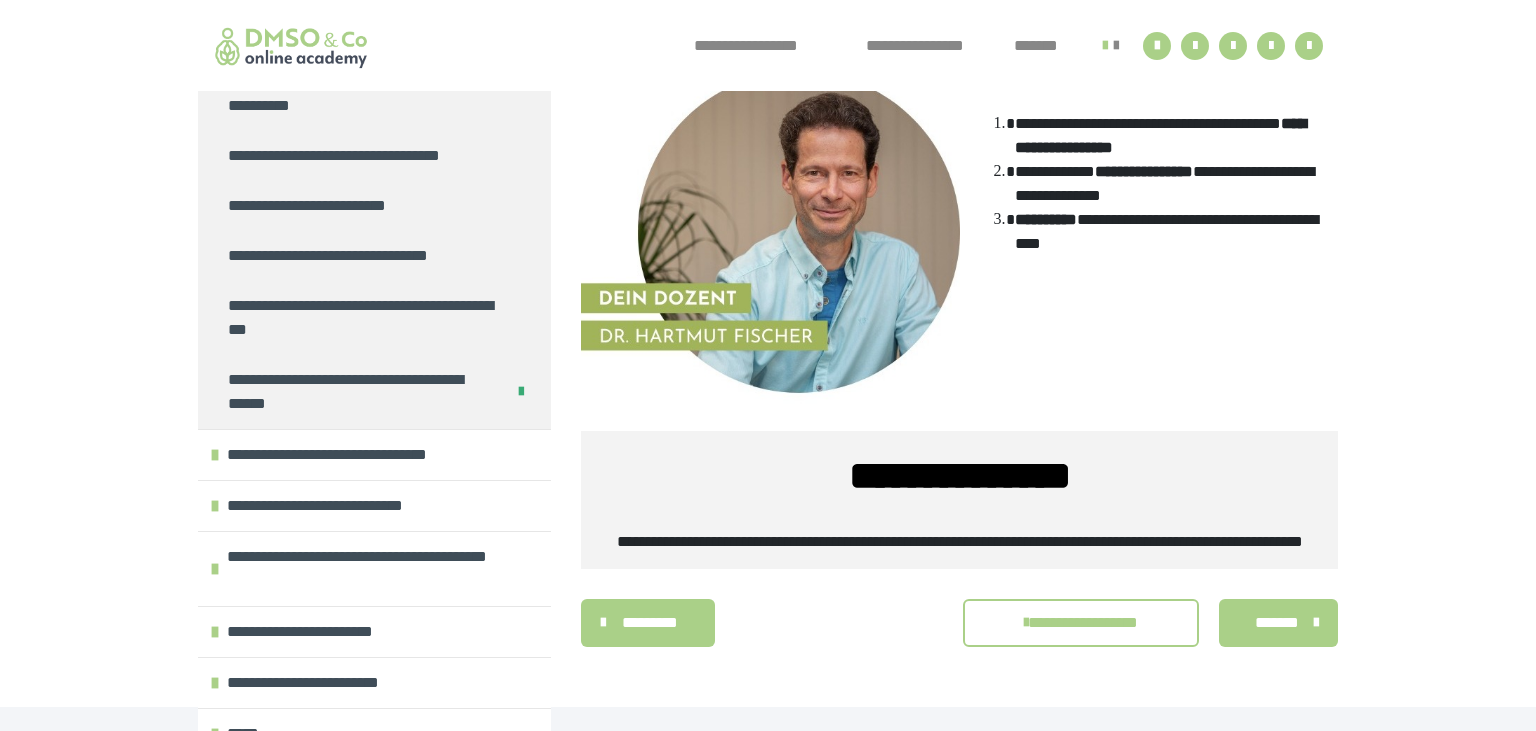 click on "**********" at bounding box center (374, -1663) 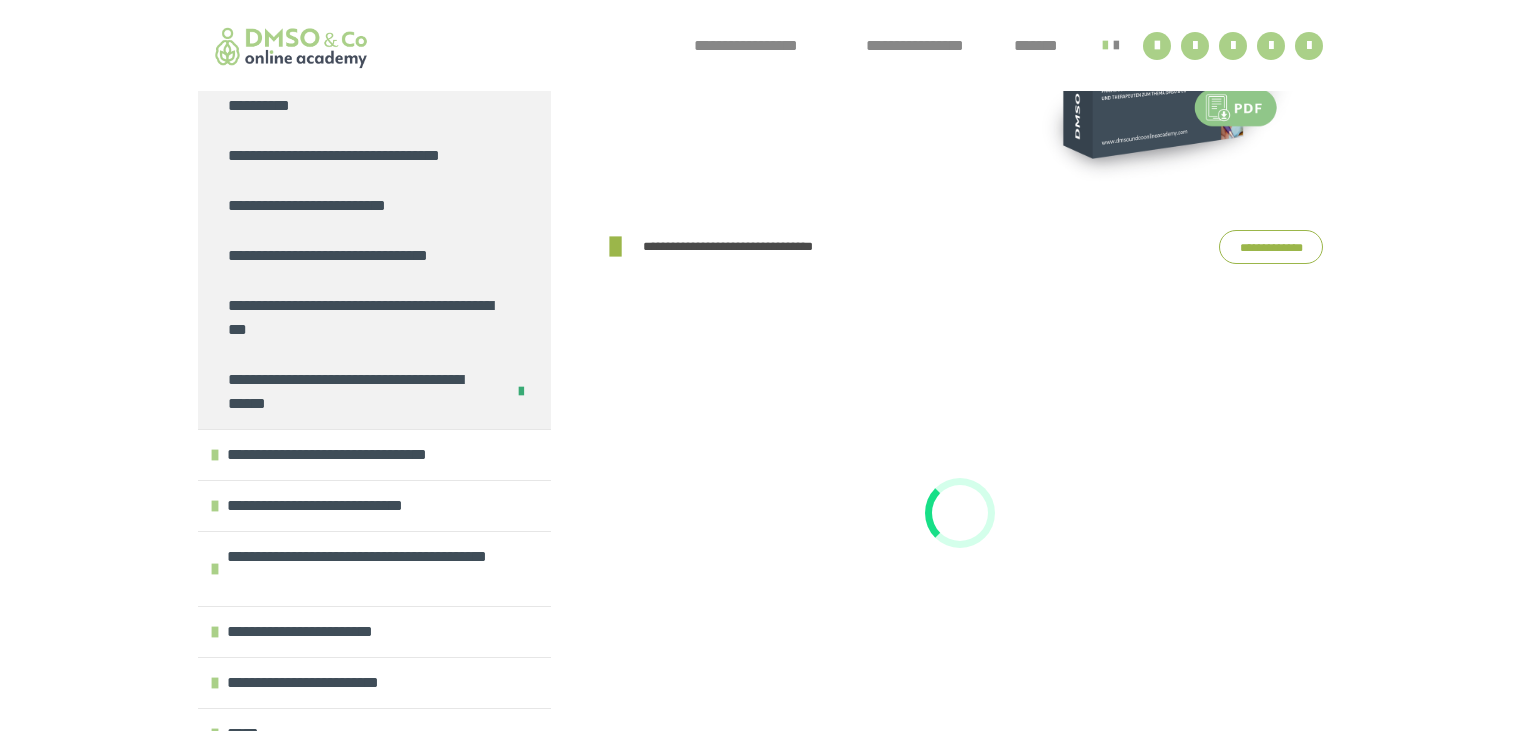 scroll, scrollTop: 786, scrollLeft: 0, axis: vertical 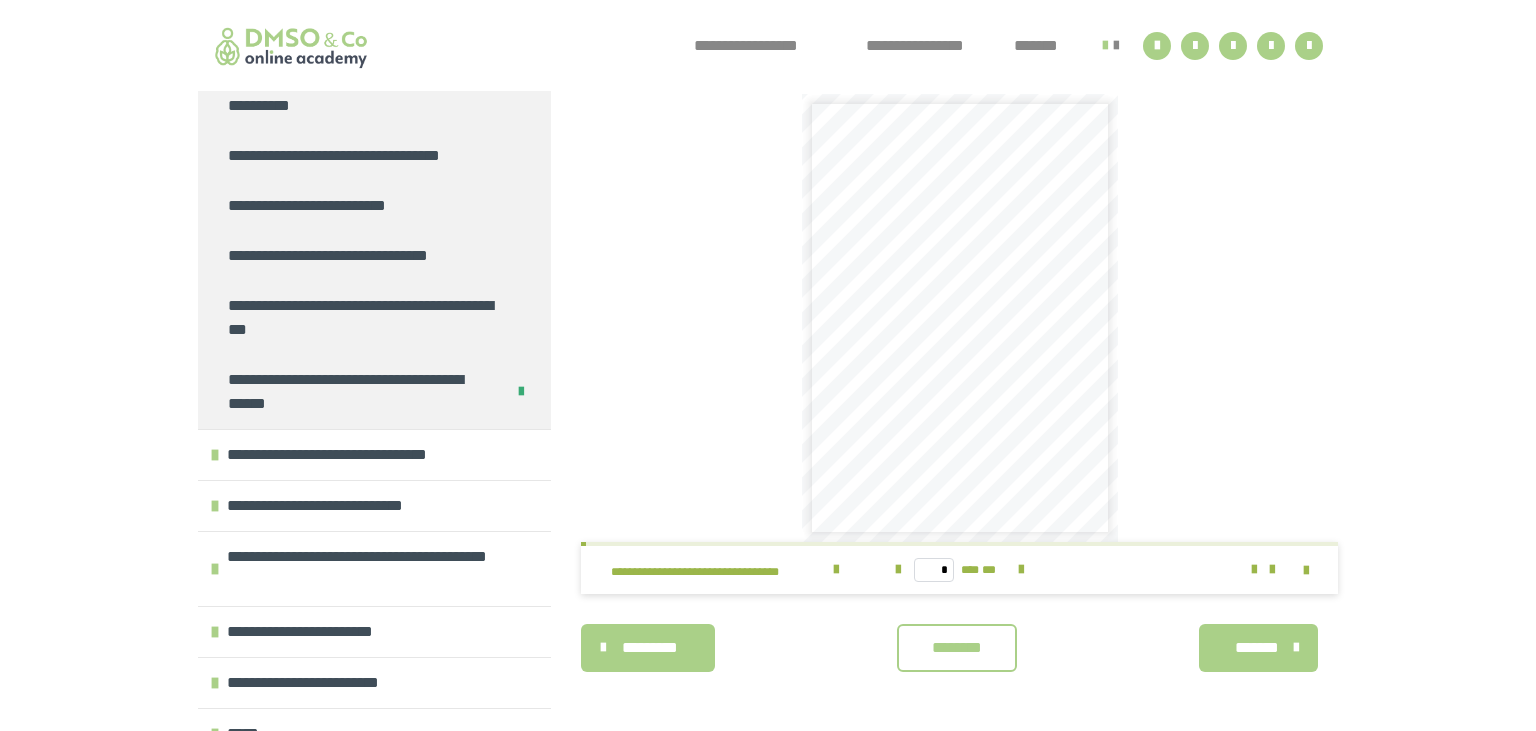 click on "********" at bounding box center (957, 648) 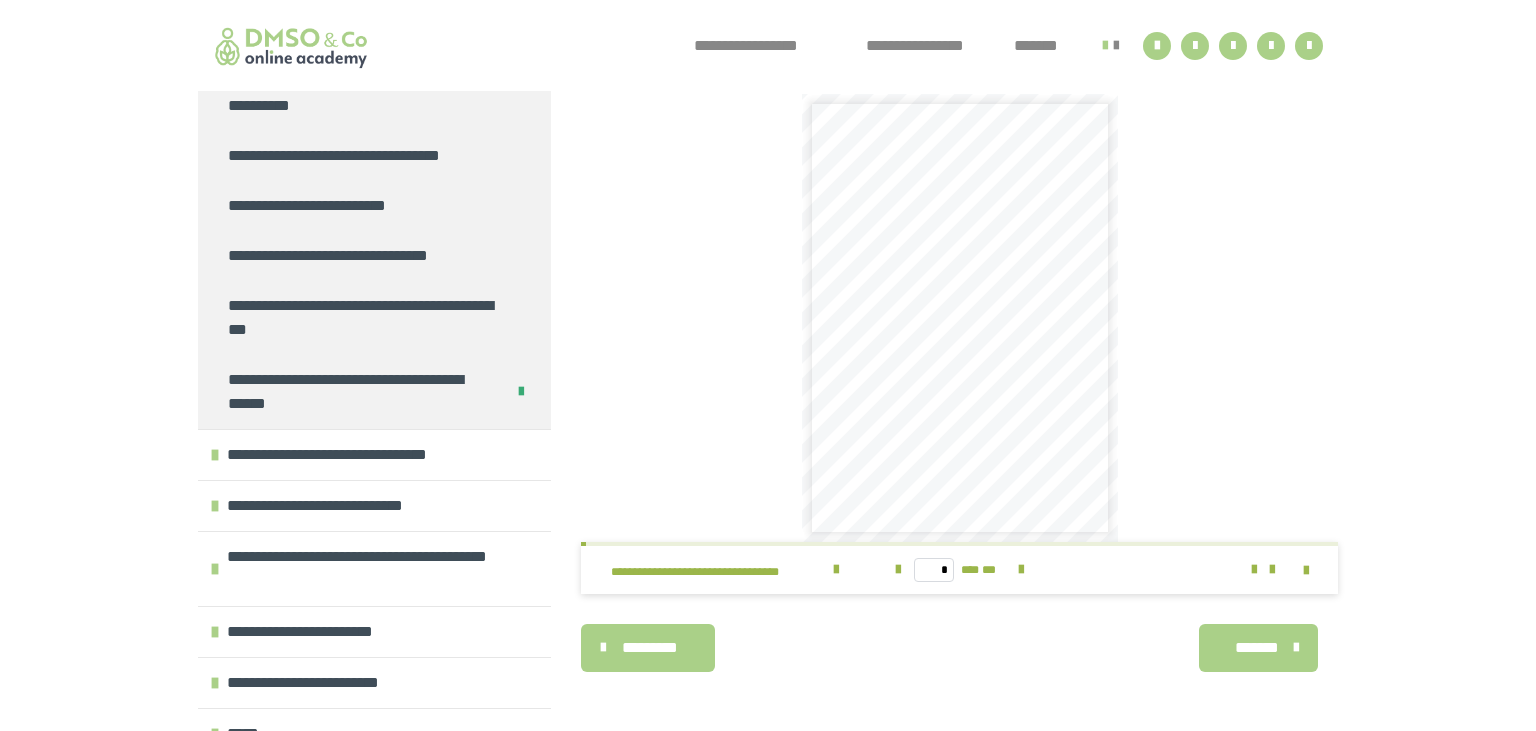 click on "**********" at bounding box center [374, -1713] 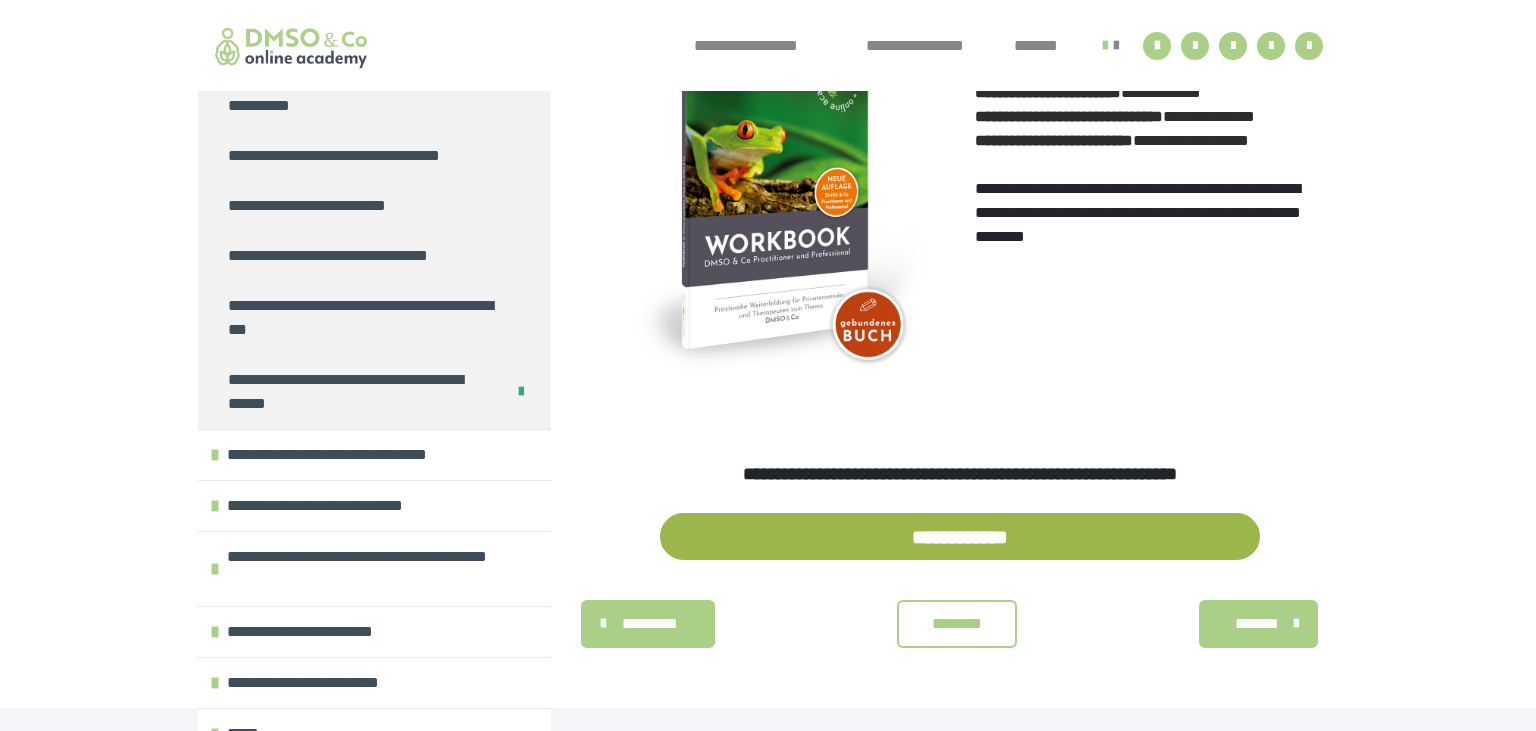 scroll, scrollTop: 755, scrollLeft: 0, axis: vertical 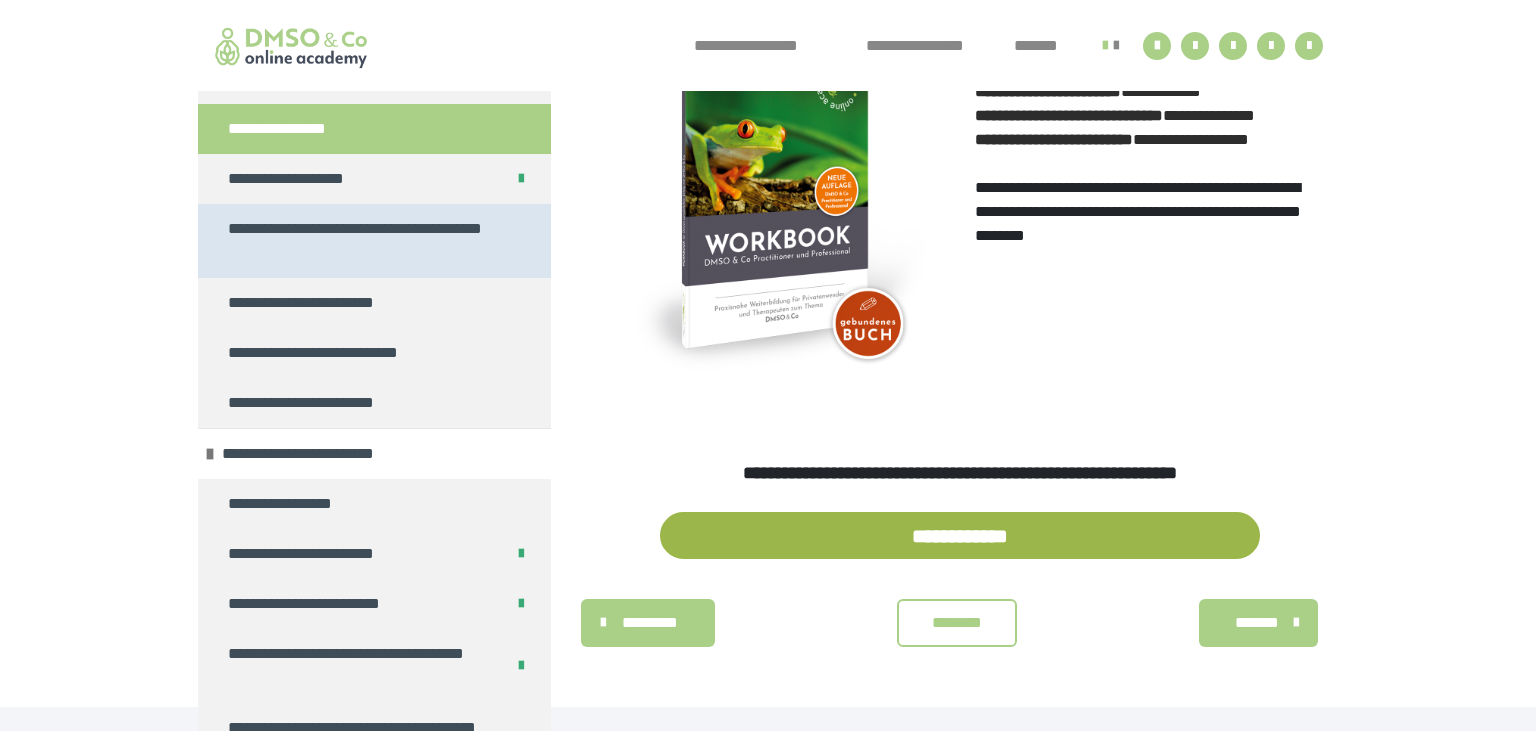 click on "**********" at bounding box center (366, 241) 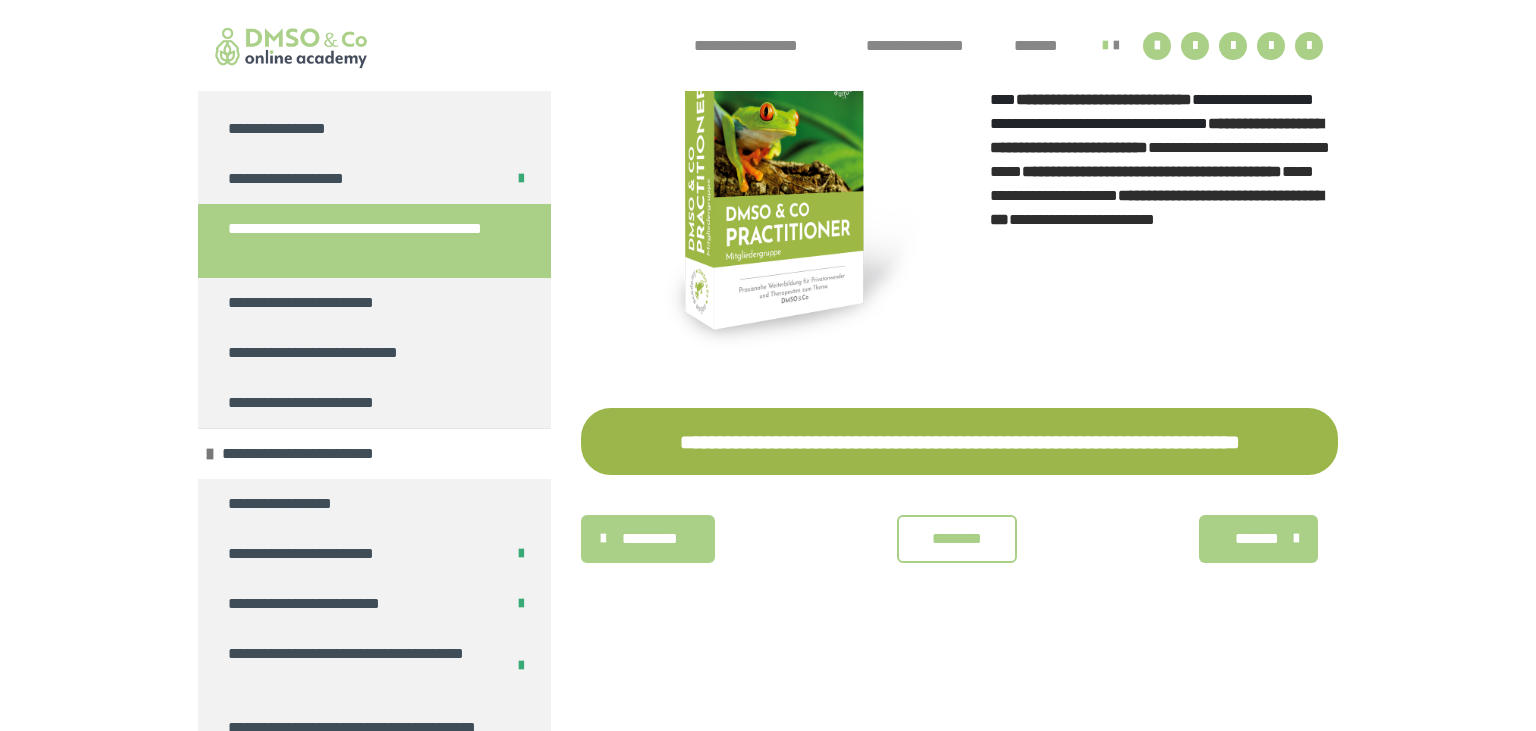 scroll, scrollTop: 484, scrollLeft: 0, axis: vertical 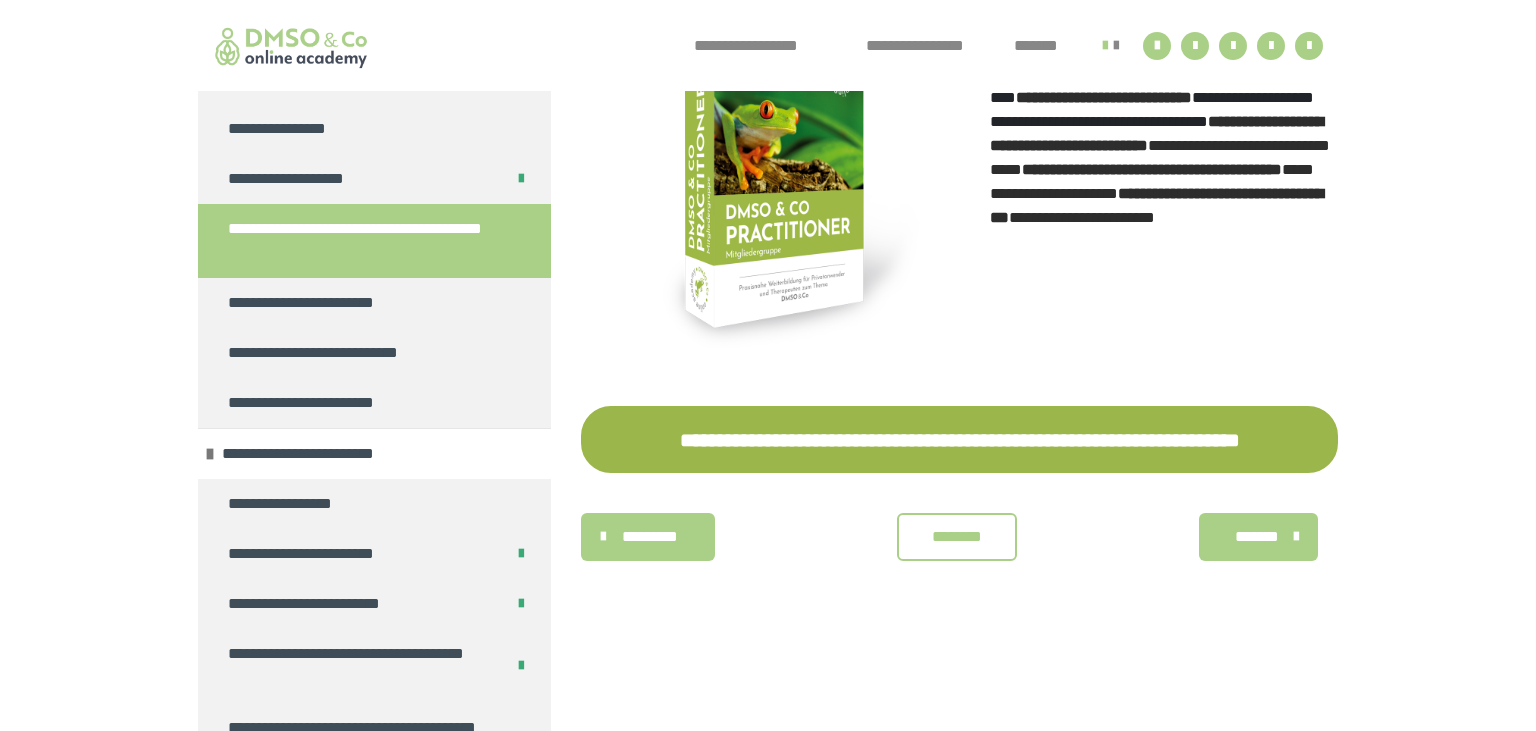 click on "********" at bounding box center (957, 537) 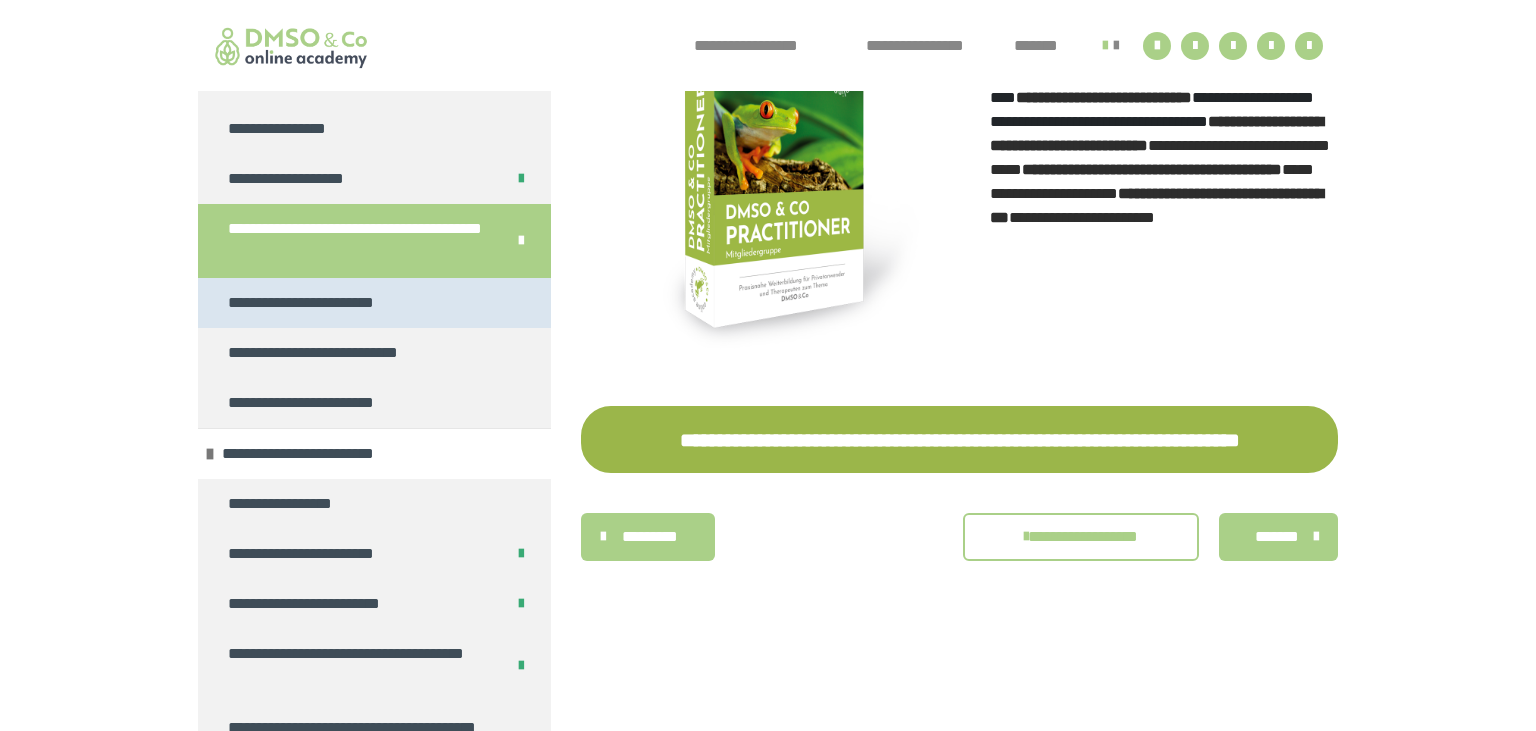 click on "**********" at bounding box center [329, 303] 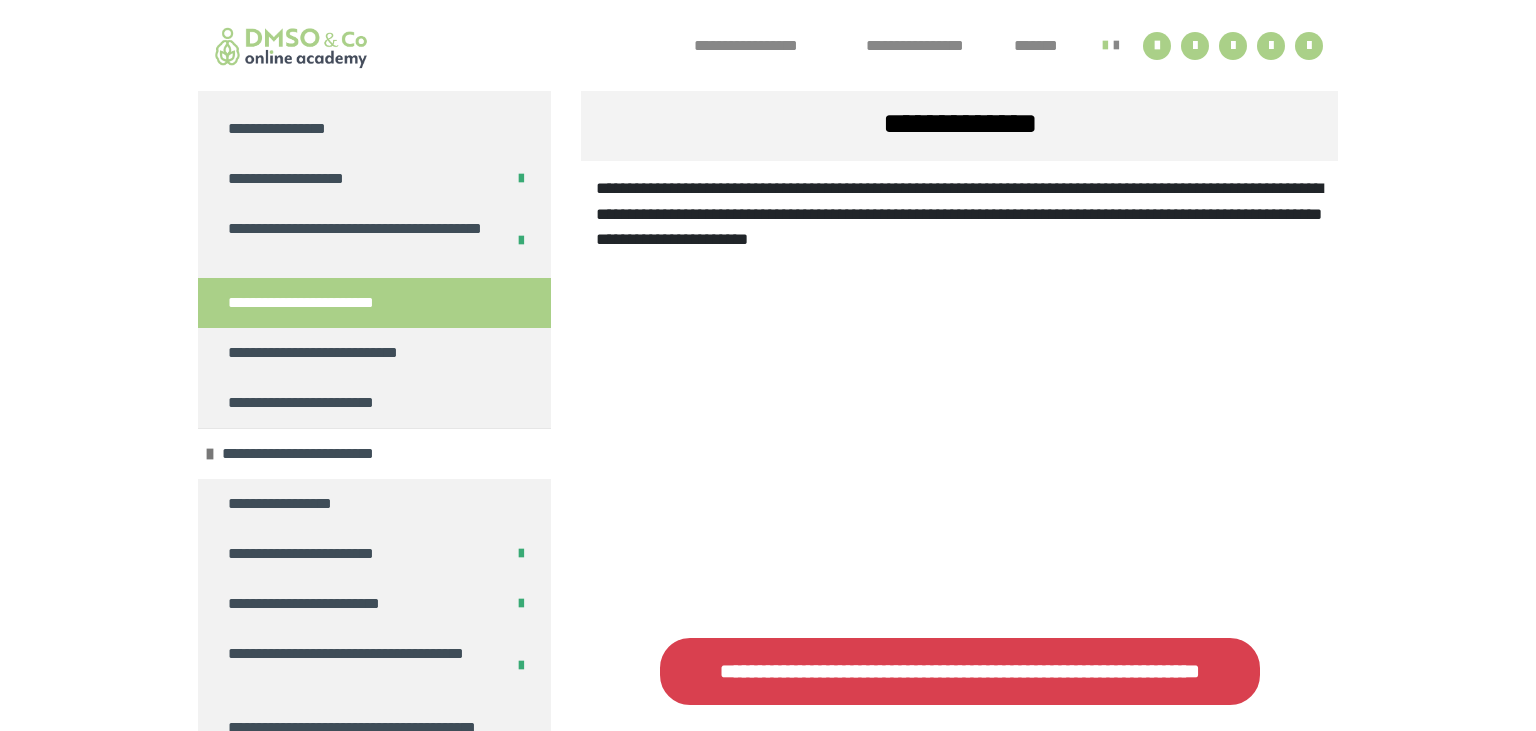 scroll, scrollTop: 498, scrollLeft: 0, axis: vertical 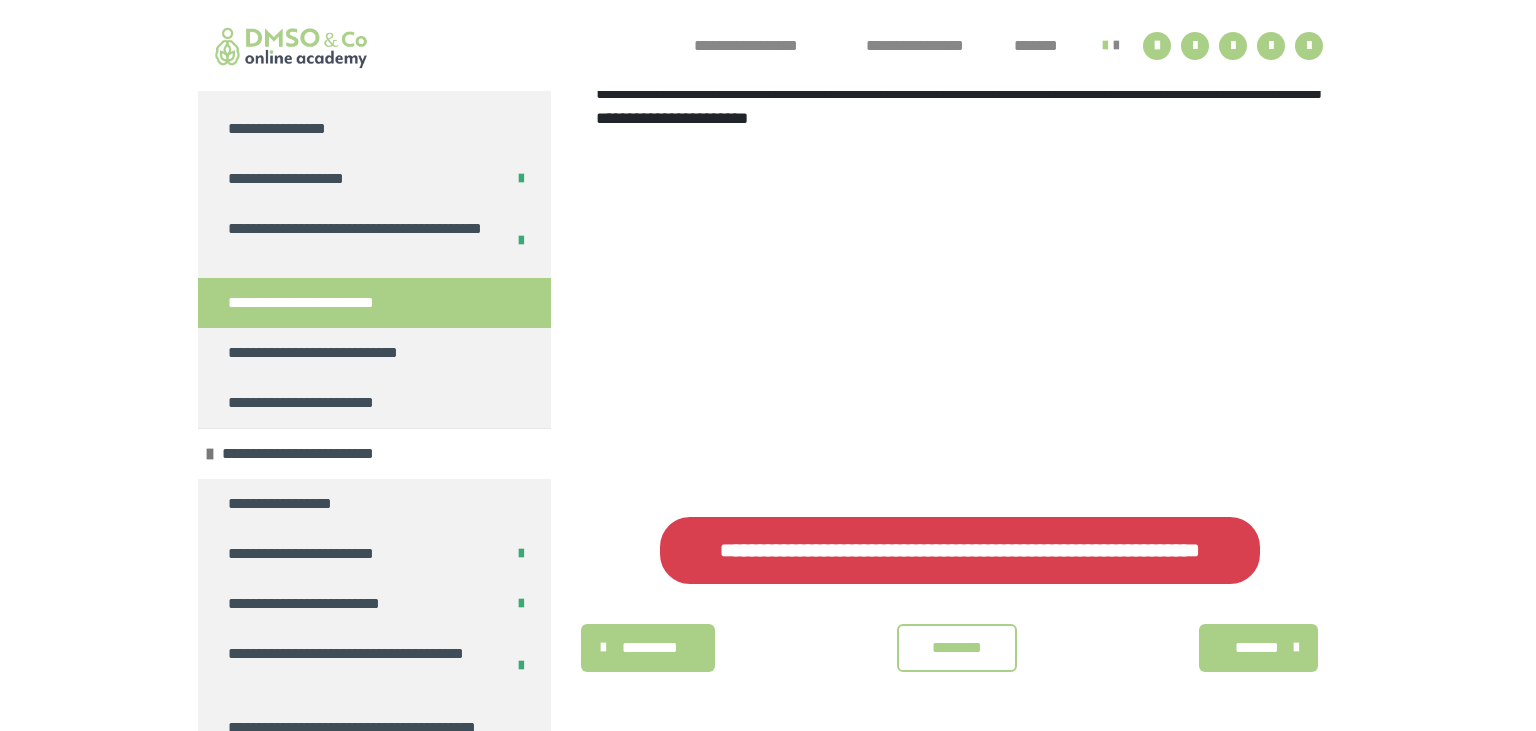 click on "********" at bounding box center [957, 648] 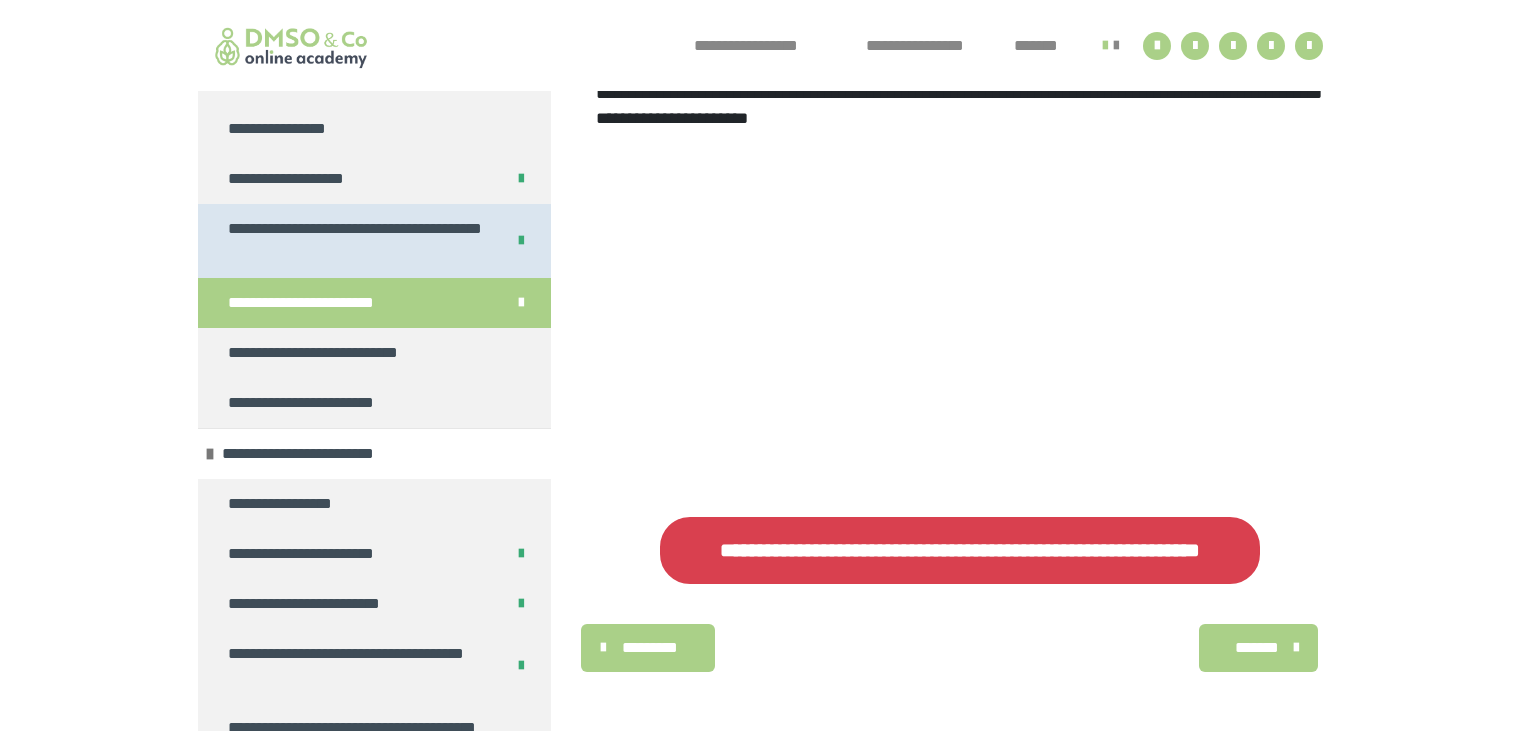 click on "**********" at bounding box center [358, 241] 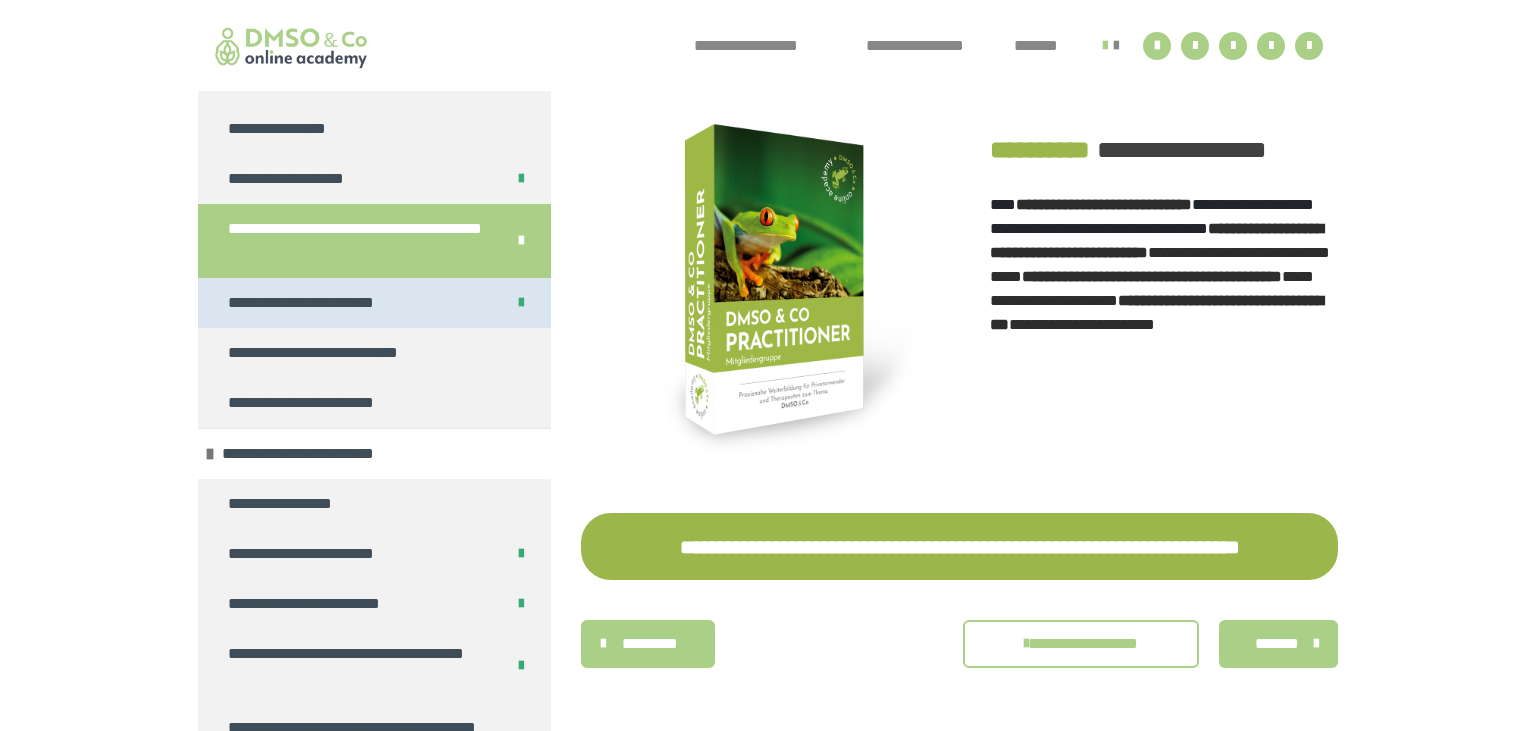 click on "**********" at bounding box center [329, 303] 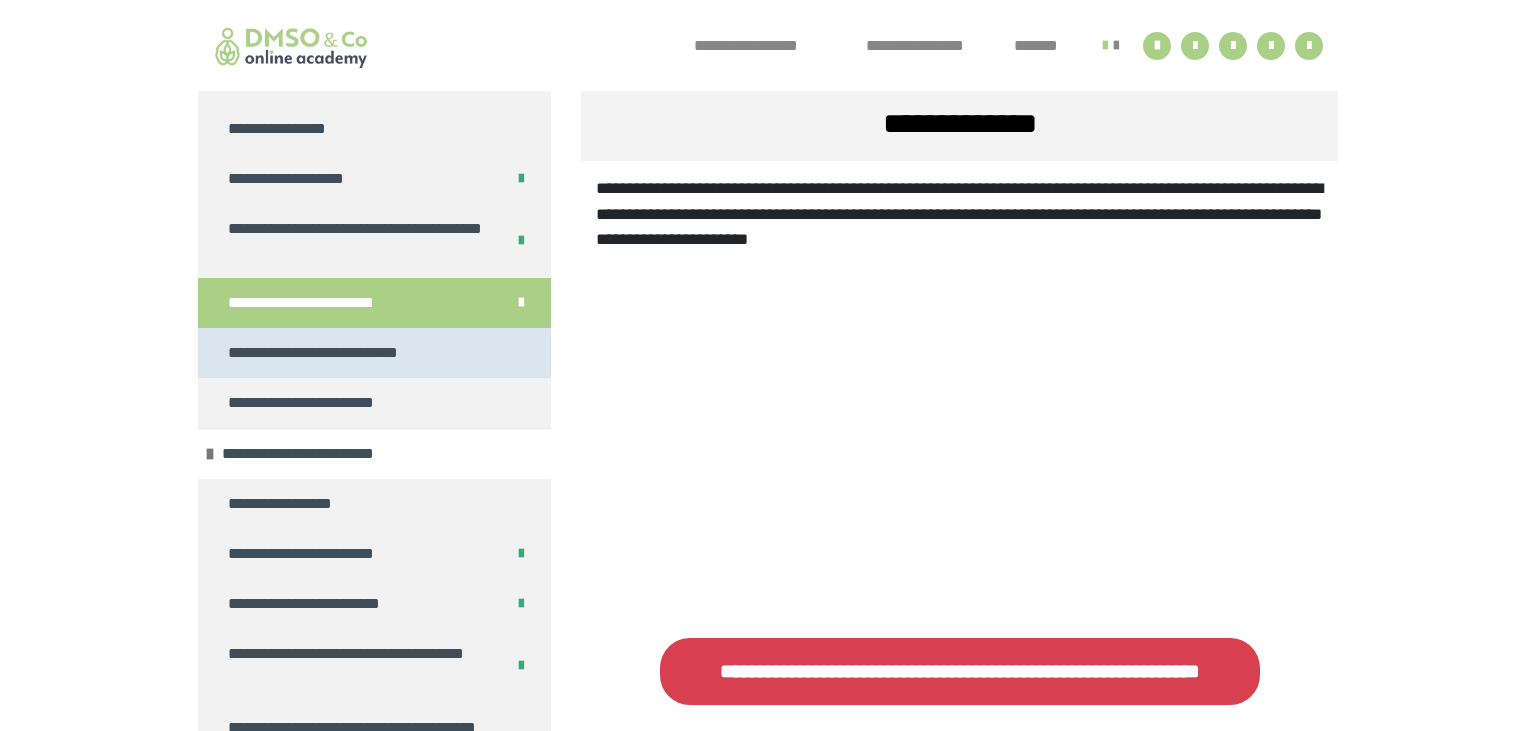 click on "**********" at bounding box center [350, 353] 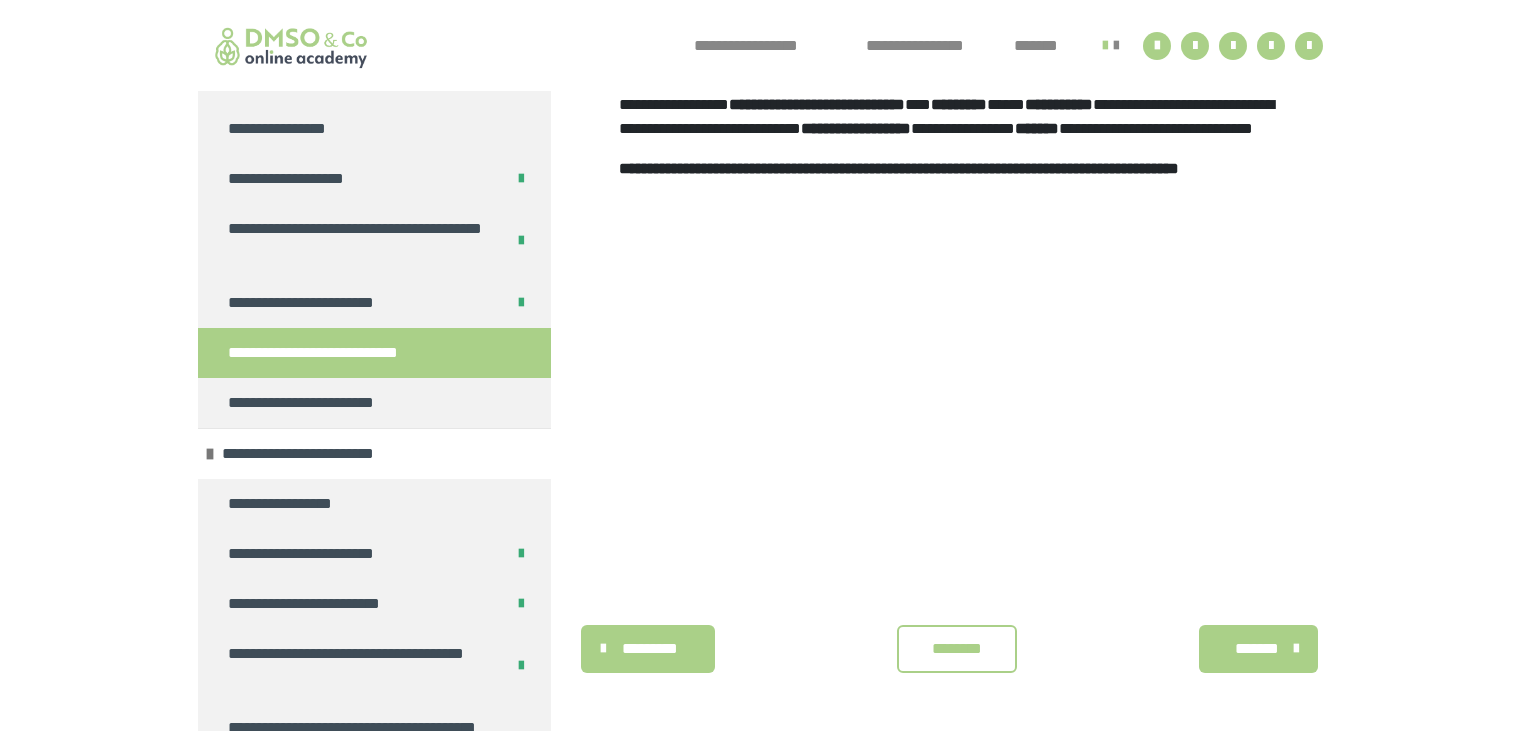 scroll, scrollTop: 443, scrollLeft: 0, axis: vertical 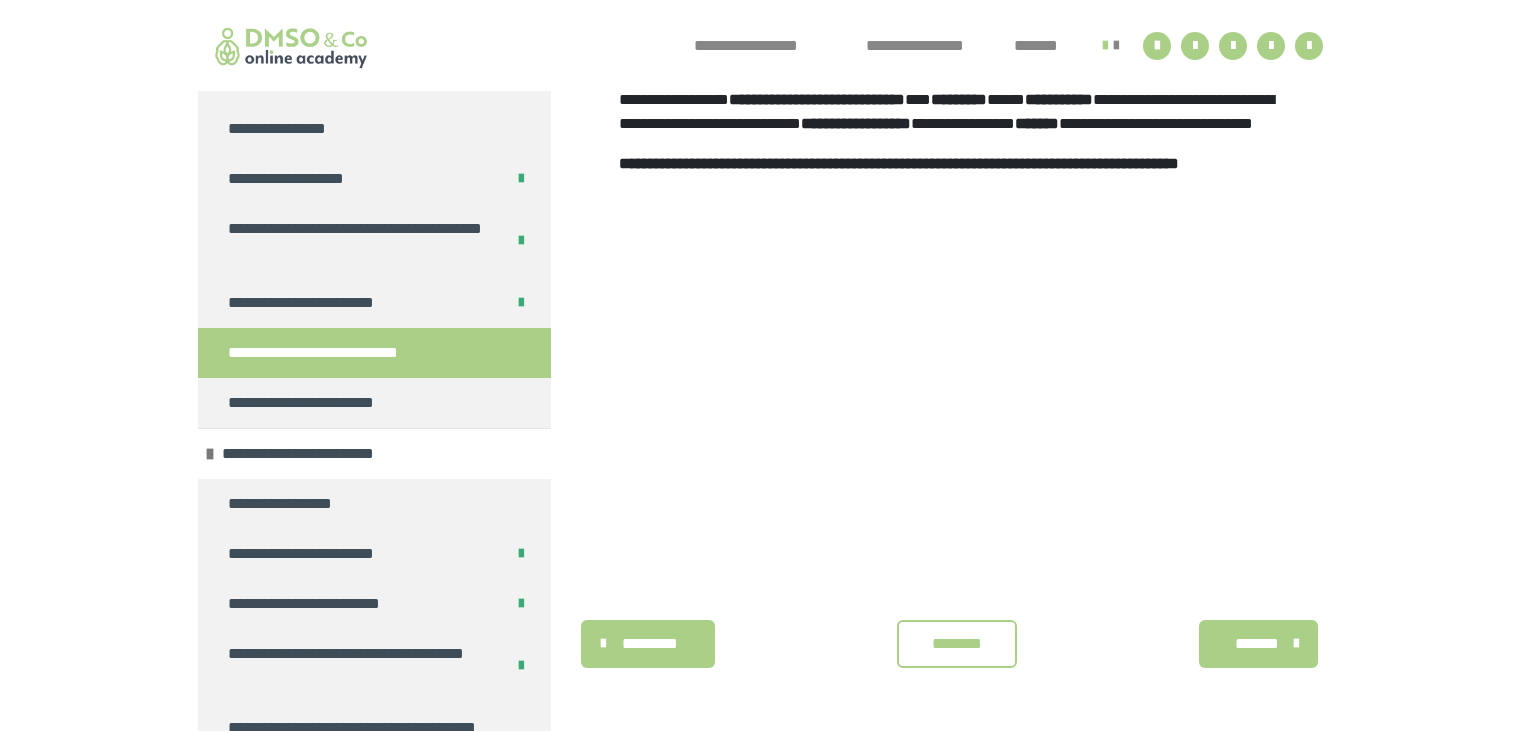 click on "********" at bounding box center (957, 644) 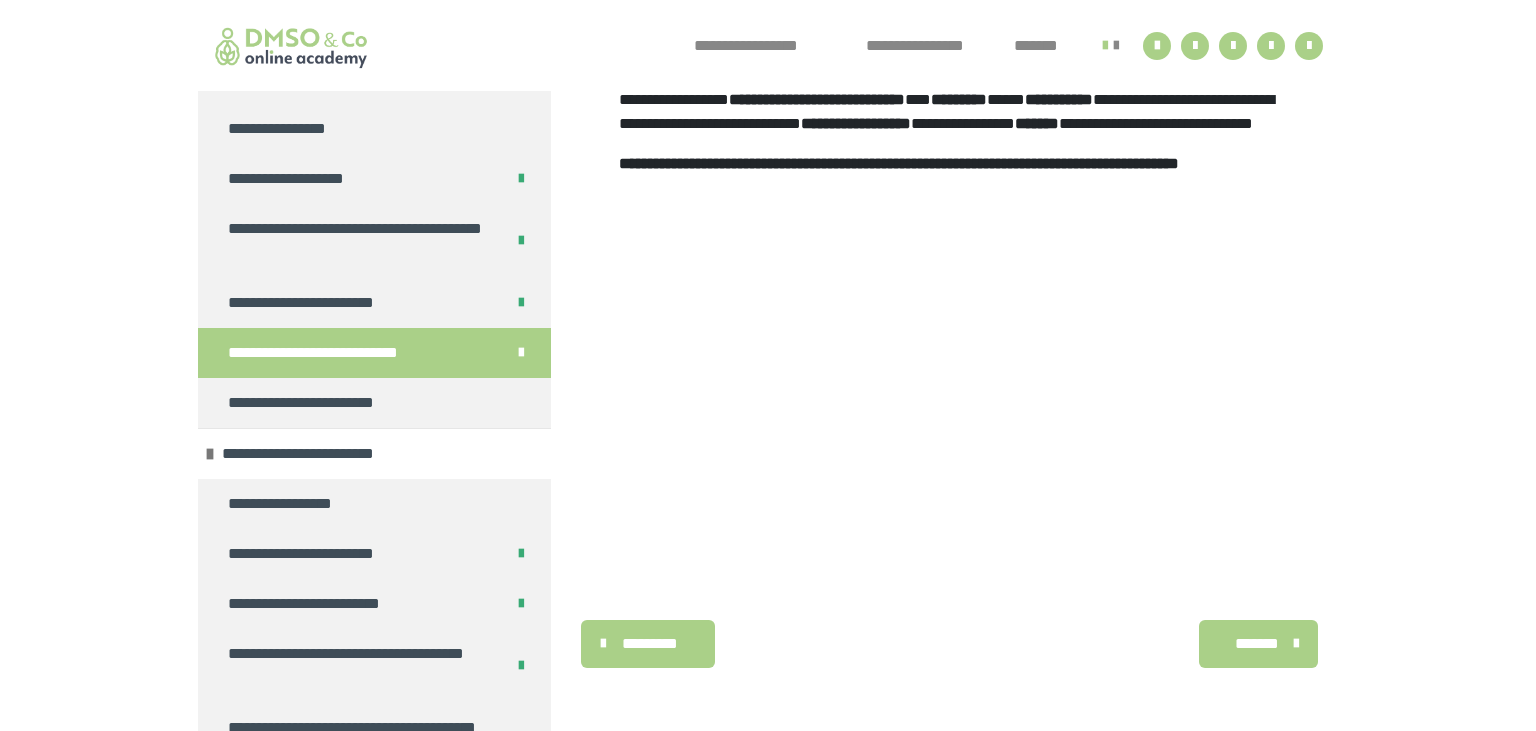 click on "**********" at bounding box center [768, 340] 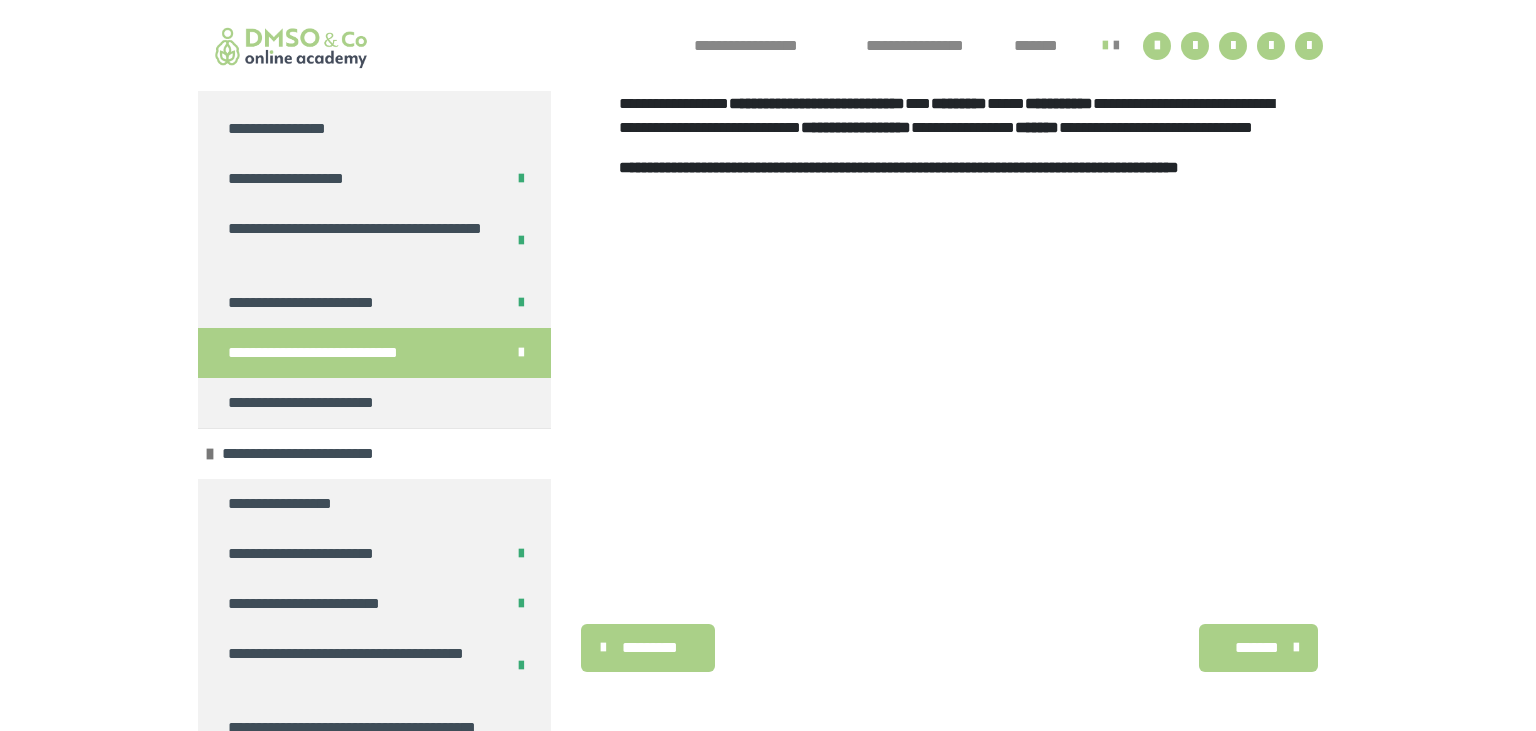 scroll, scrollTop: 445, scrollLeft: 0, axis: vertical 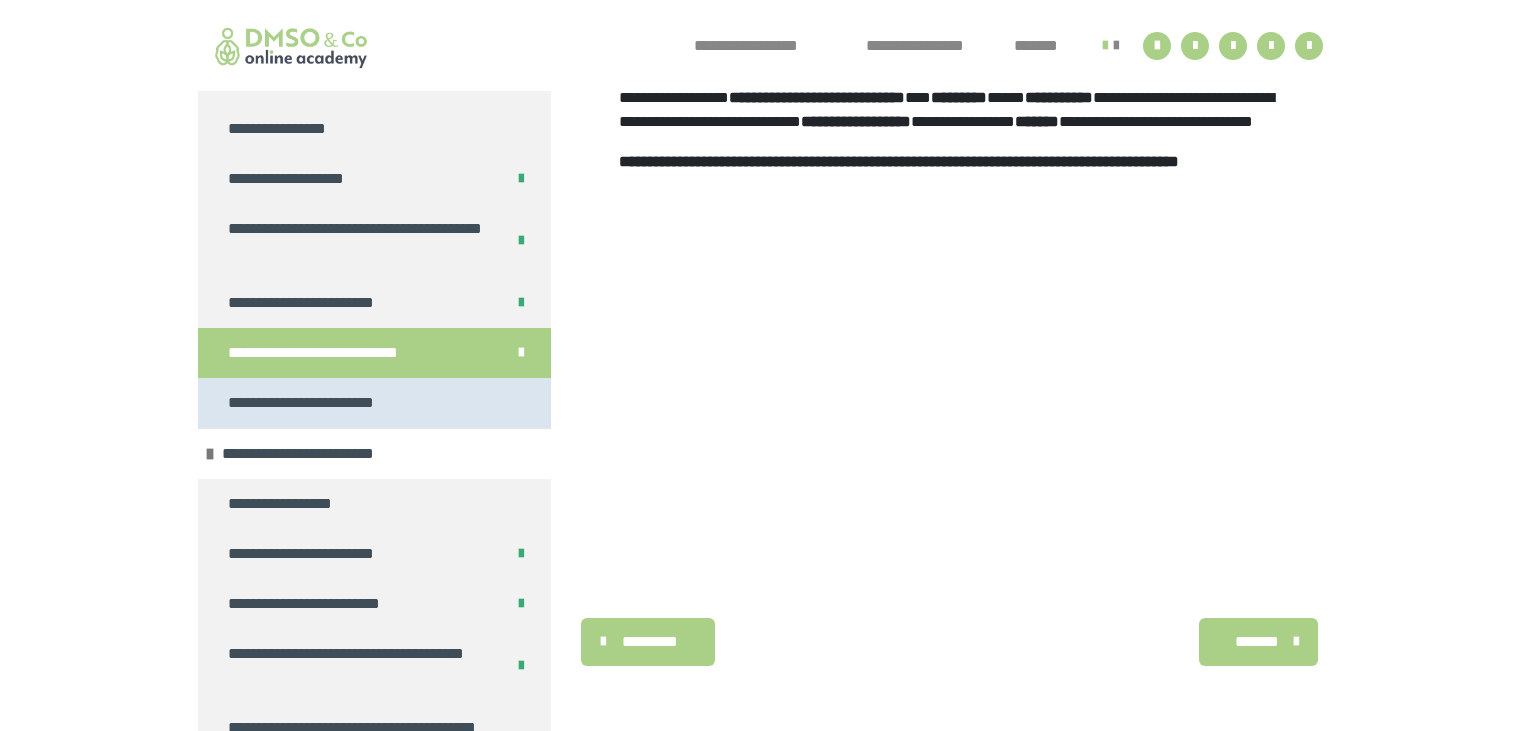 click on "**********" at bounding box center (324, 403) 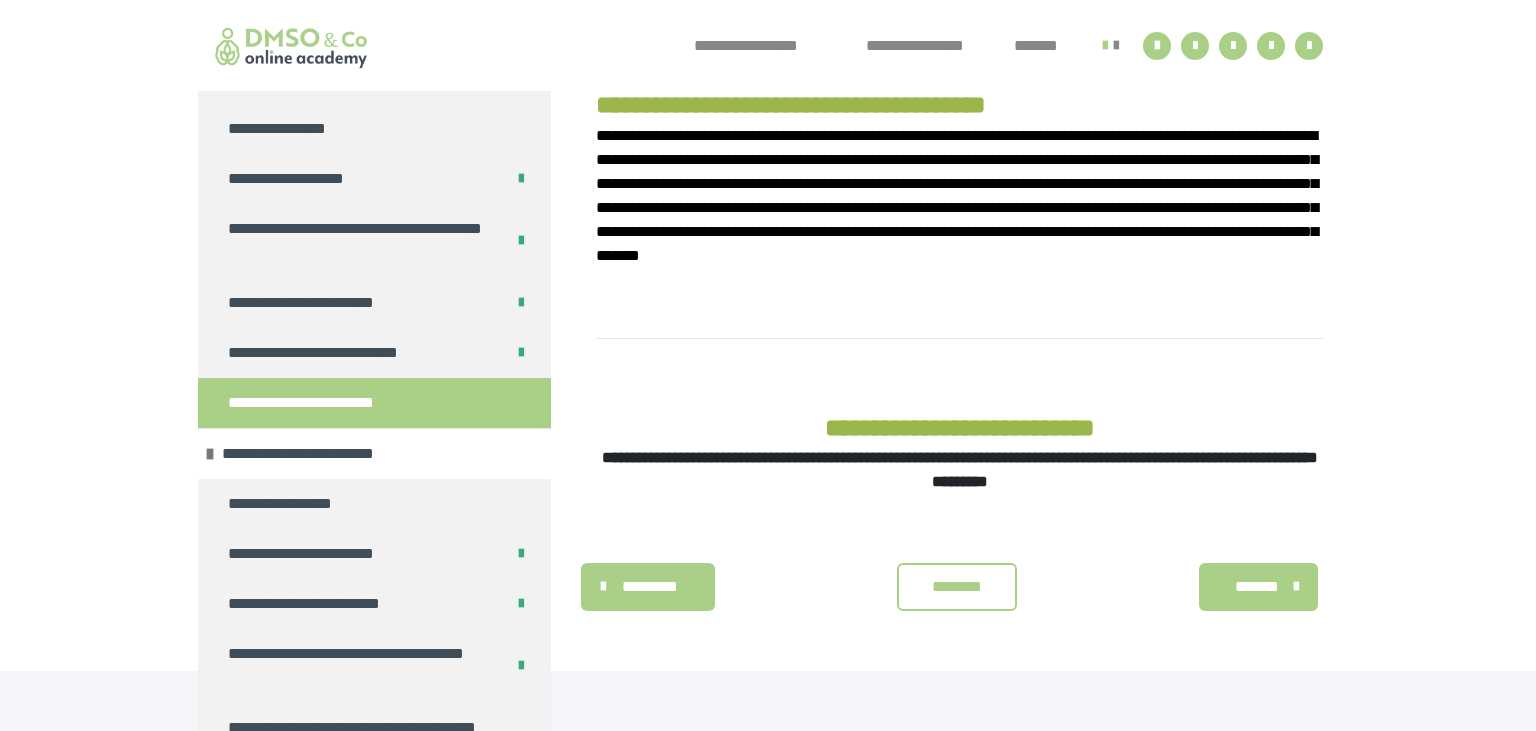 scroll, scrollTop: 1004, scrollLeft: 0, axis: vertical 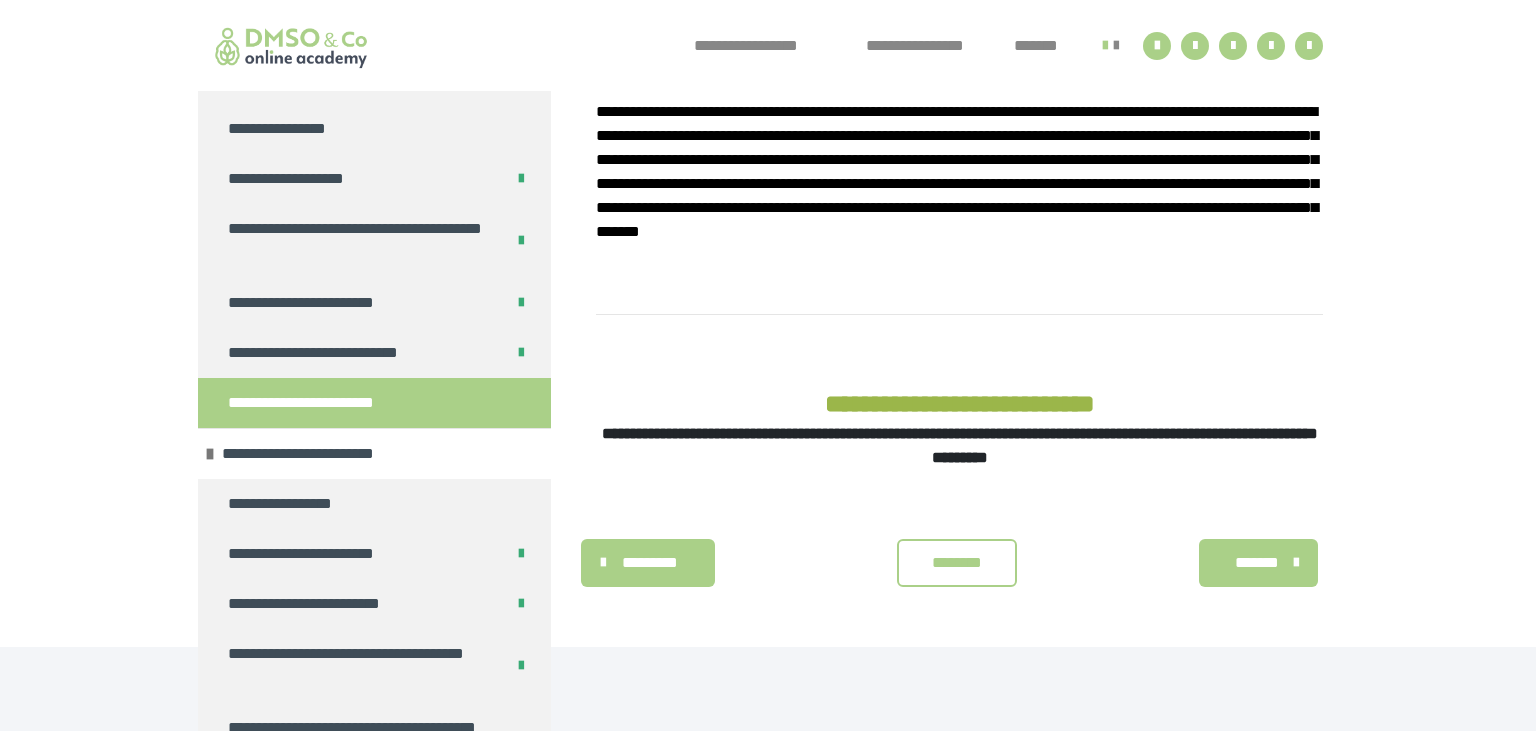 click on "********" at bounding box center [957, 563] 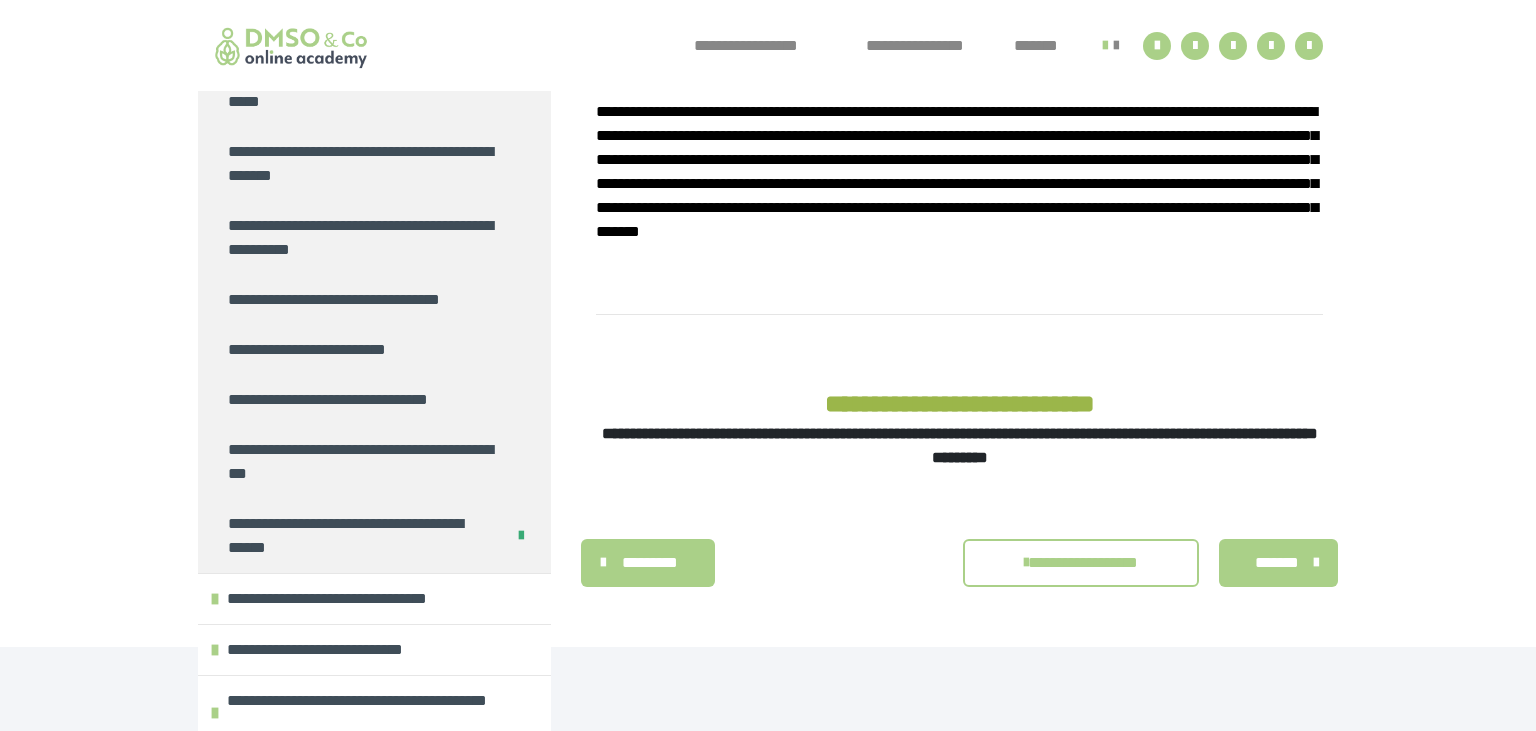 scroll, scrollTop: 1970, scrollLeft: 0, axis: vertical 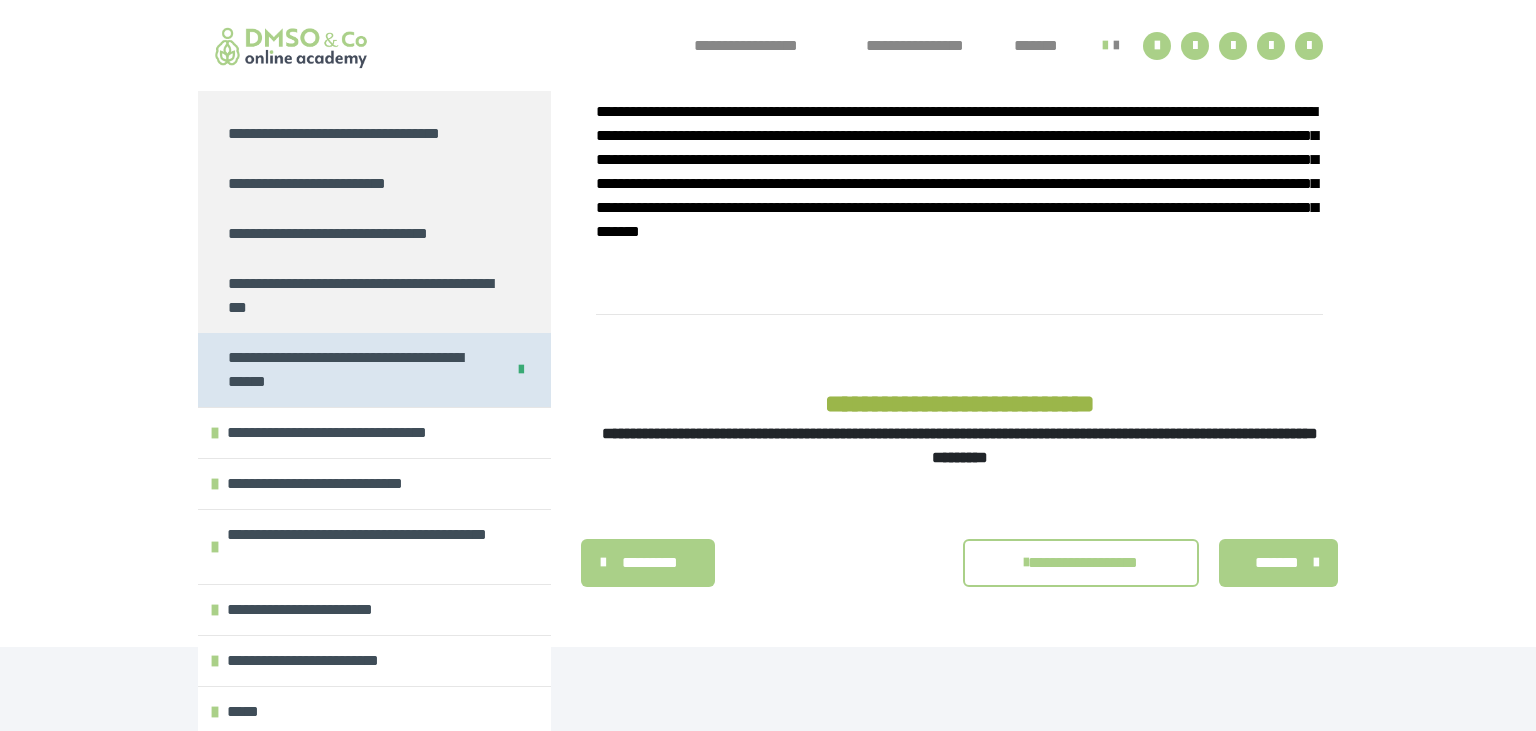click on "**********" at bounding box center [358, 370] 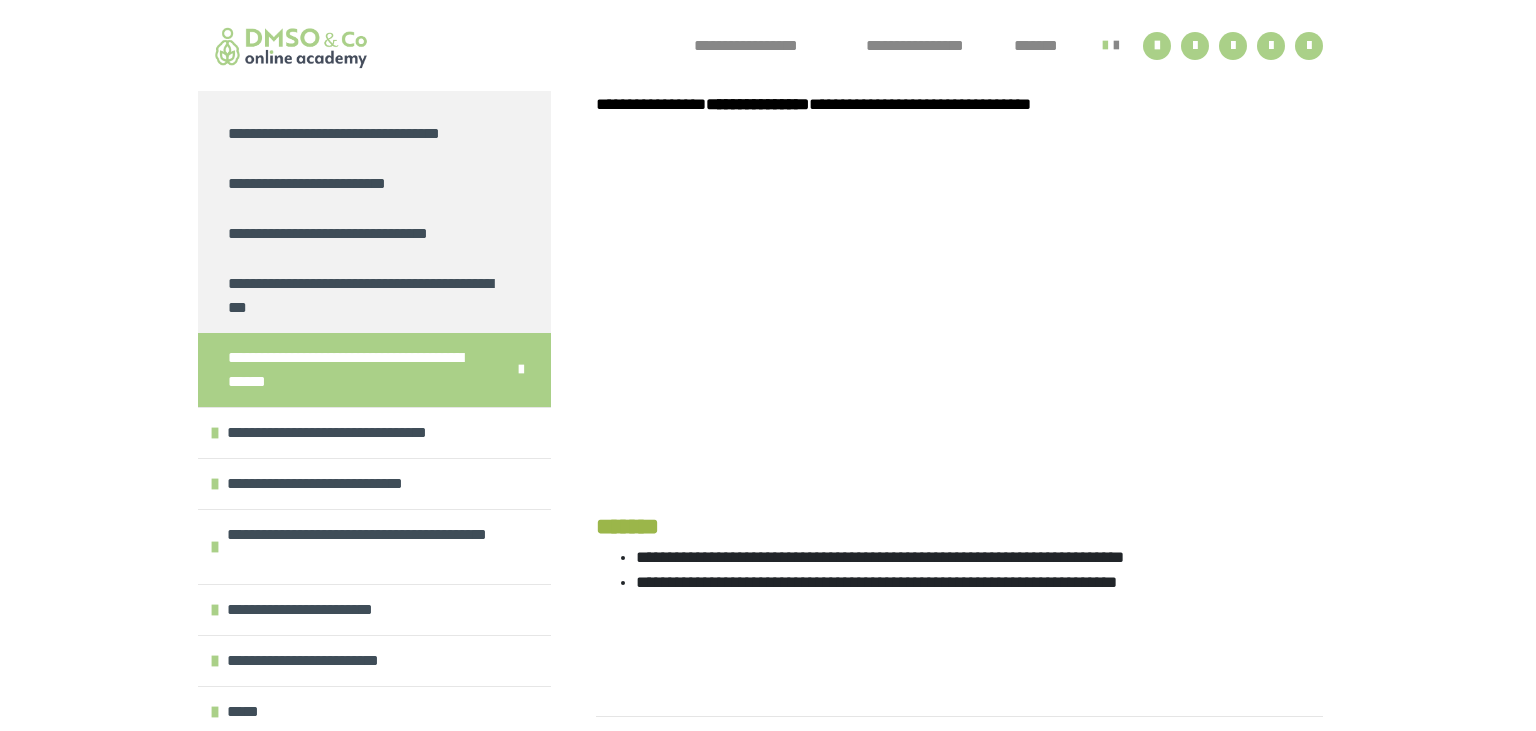 scroll, scrollTop: 652, scrollLeft: 0, axis: vertical 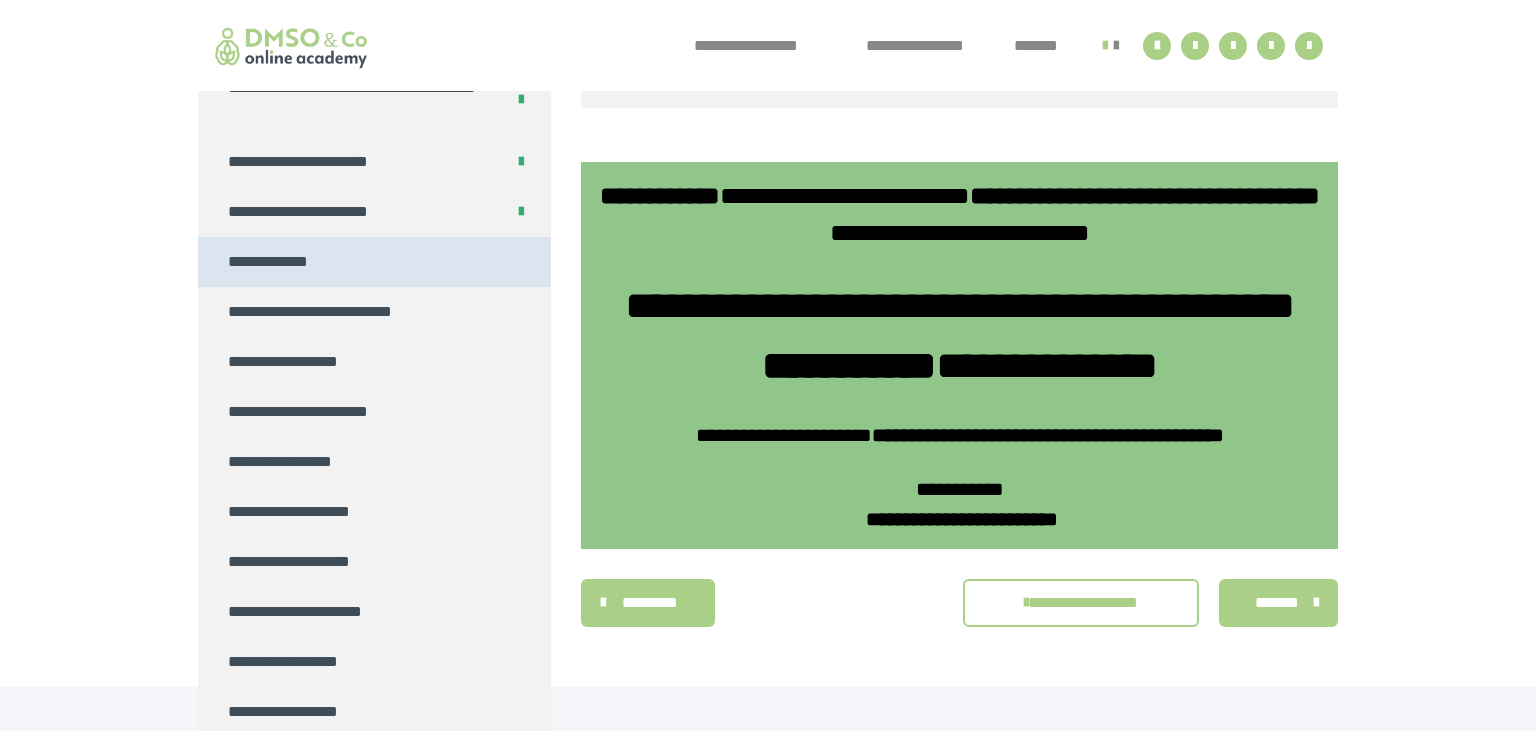click on "**********" at bounding box center [374, 262] 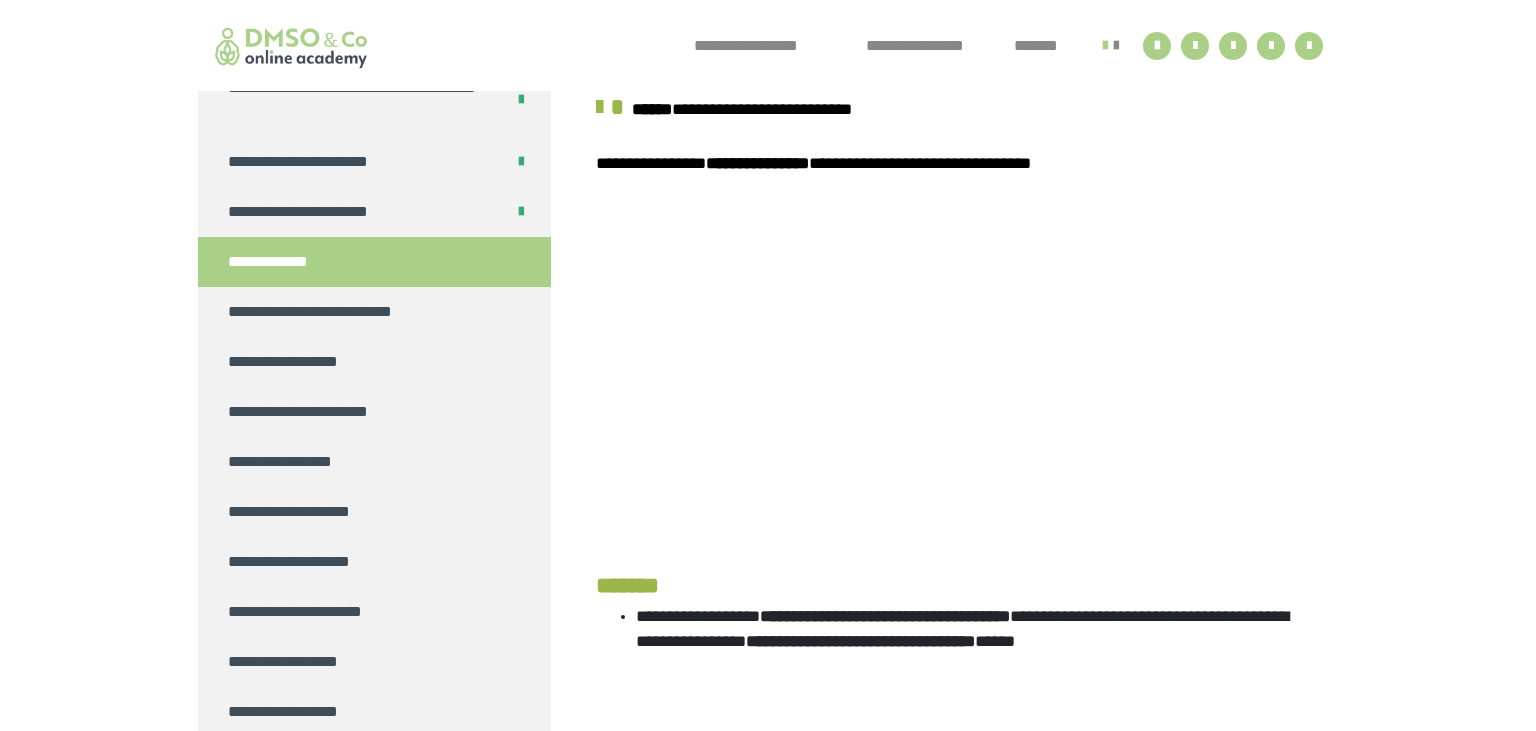 scroll, scrollTop: 517, scrollLeft: 0, axis: vertical 